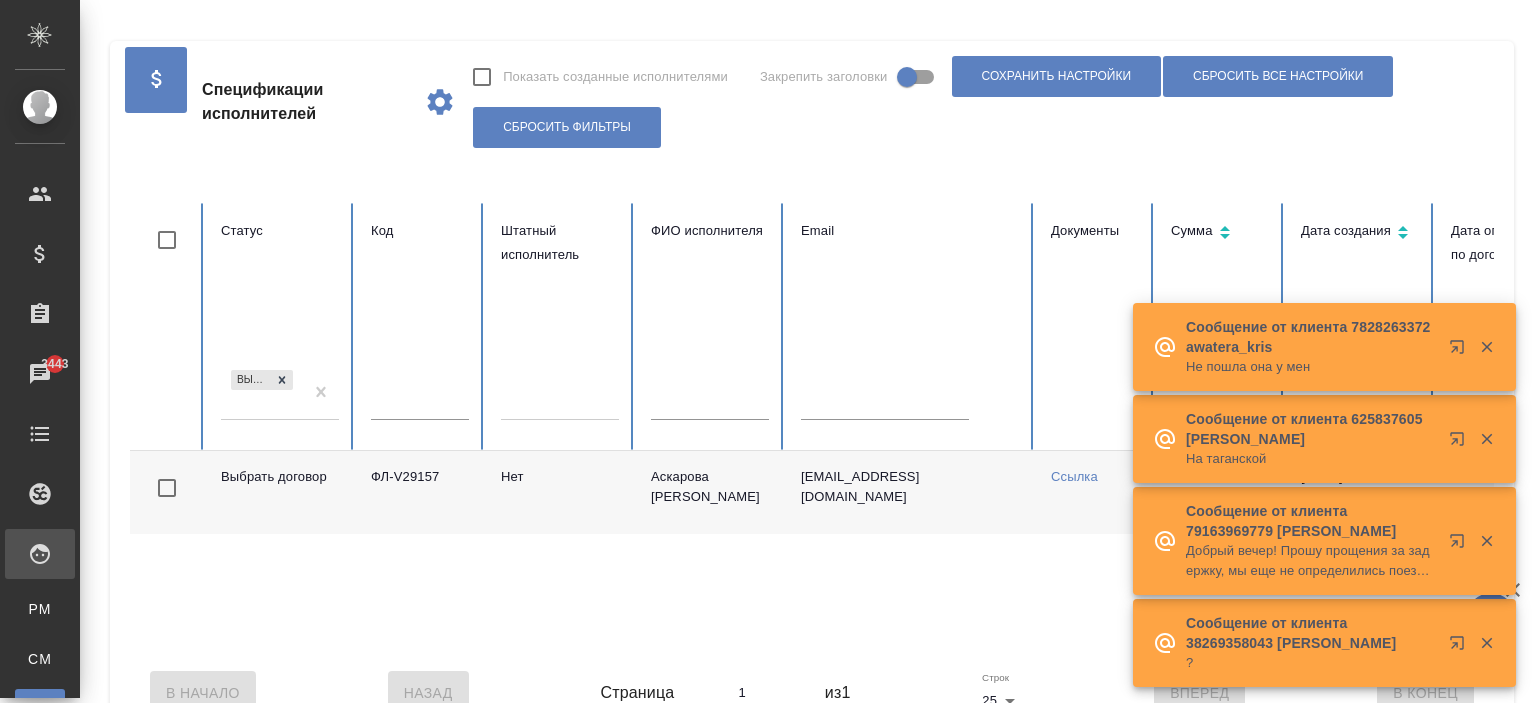 scroll, scrollTop: 0, scrollLeft: 0, axis: both 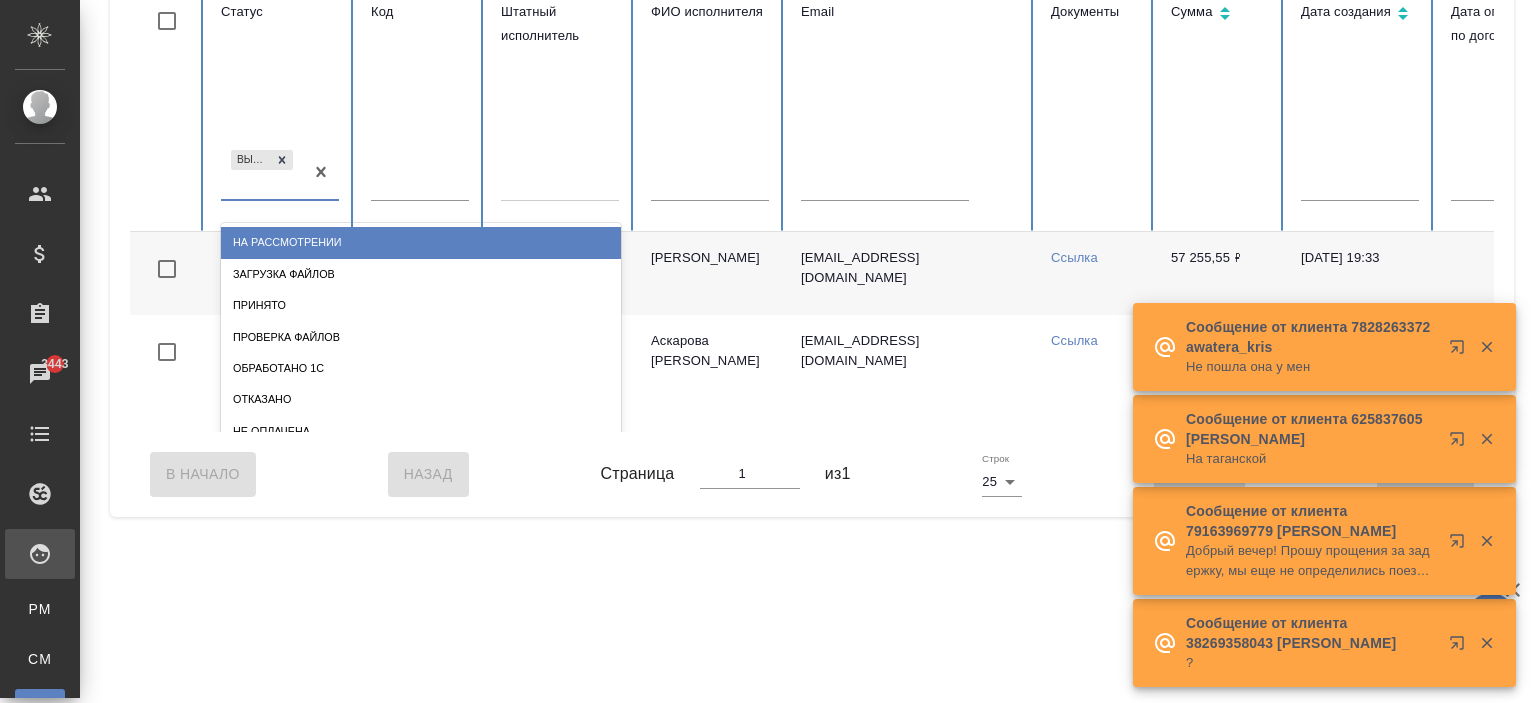 click on "Выбрать договор" at bounding box center [262, 173] 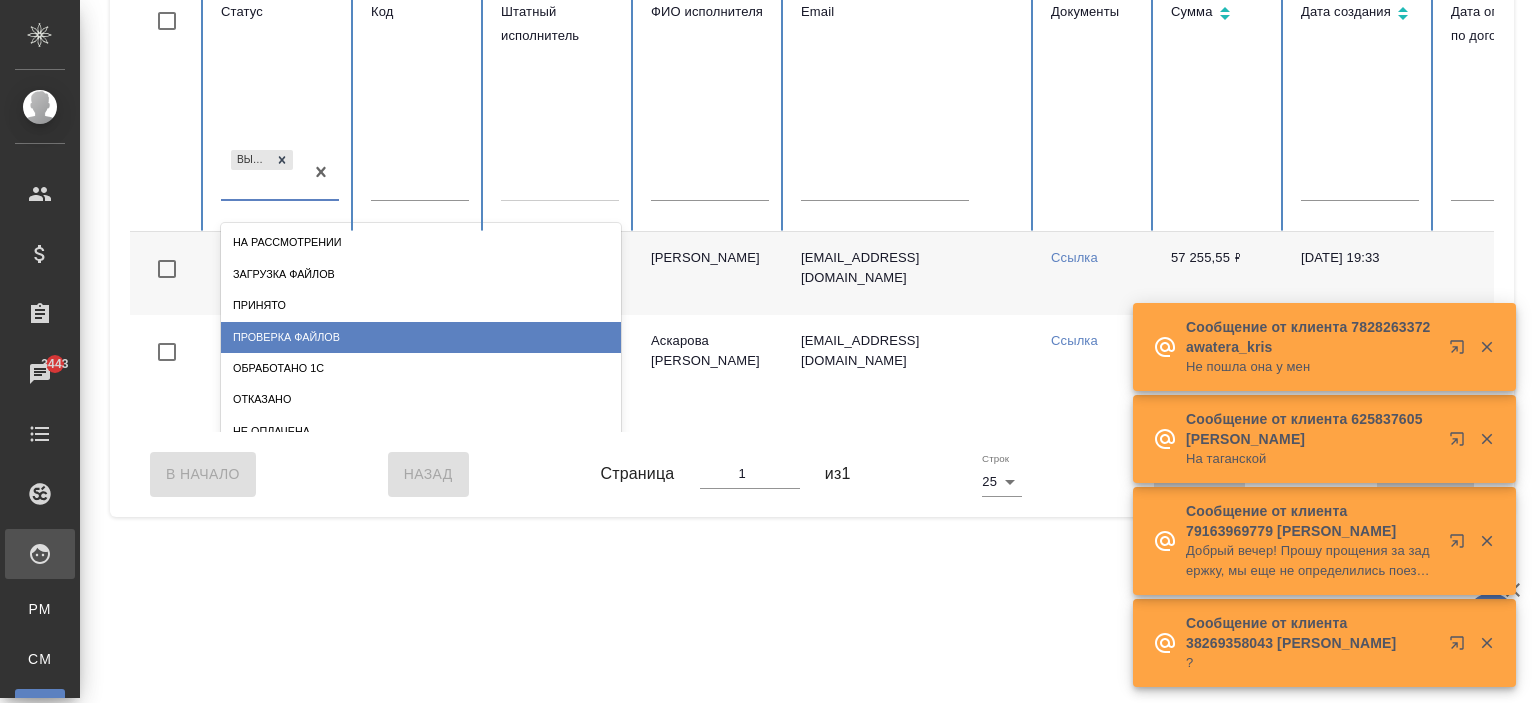 click on "Проверка файлов" at bounding box center (421, 337) 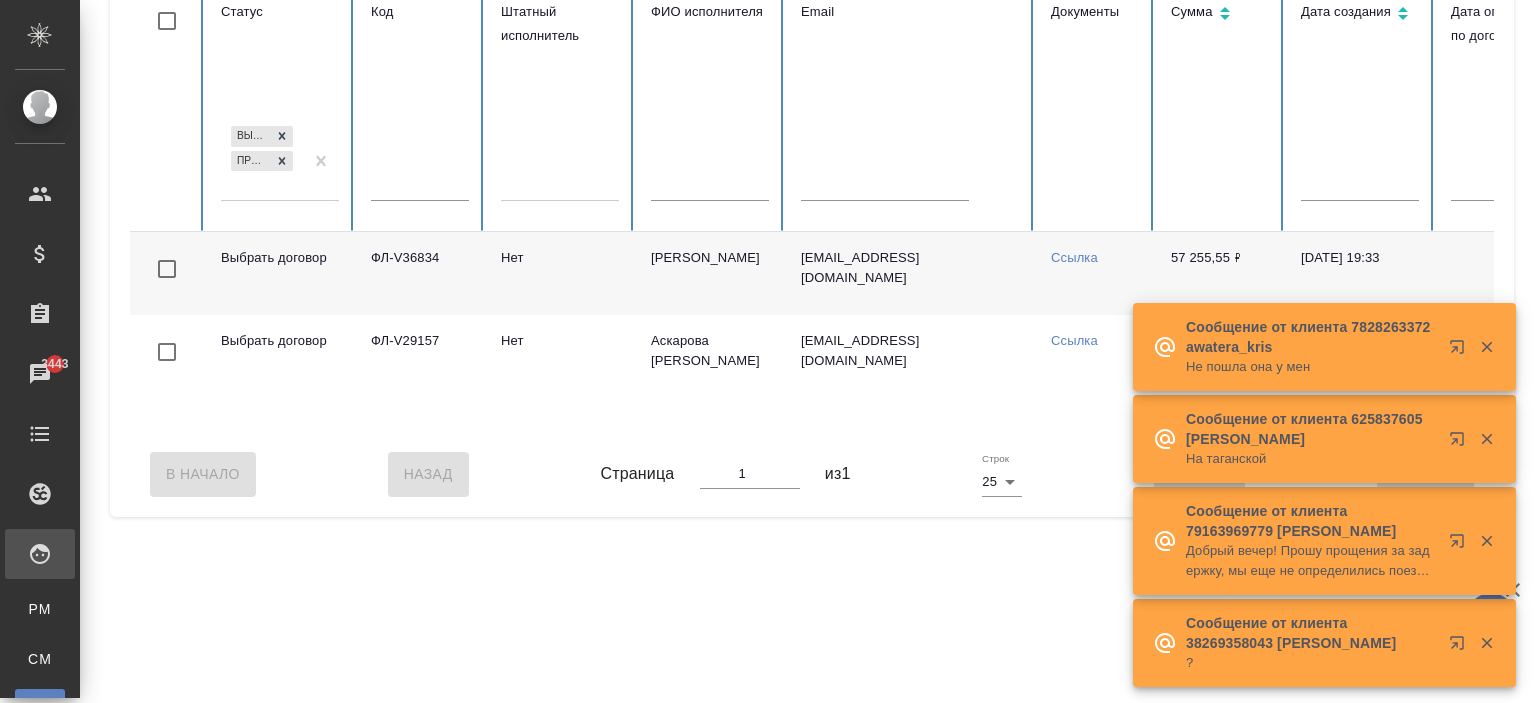 click on "[PERSON_NAME]" at bounding box center (710, 273) 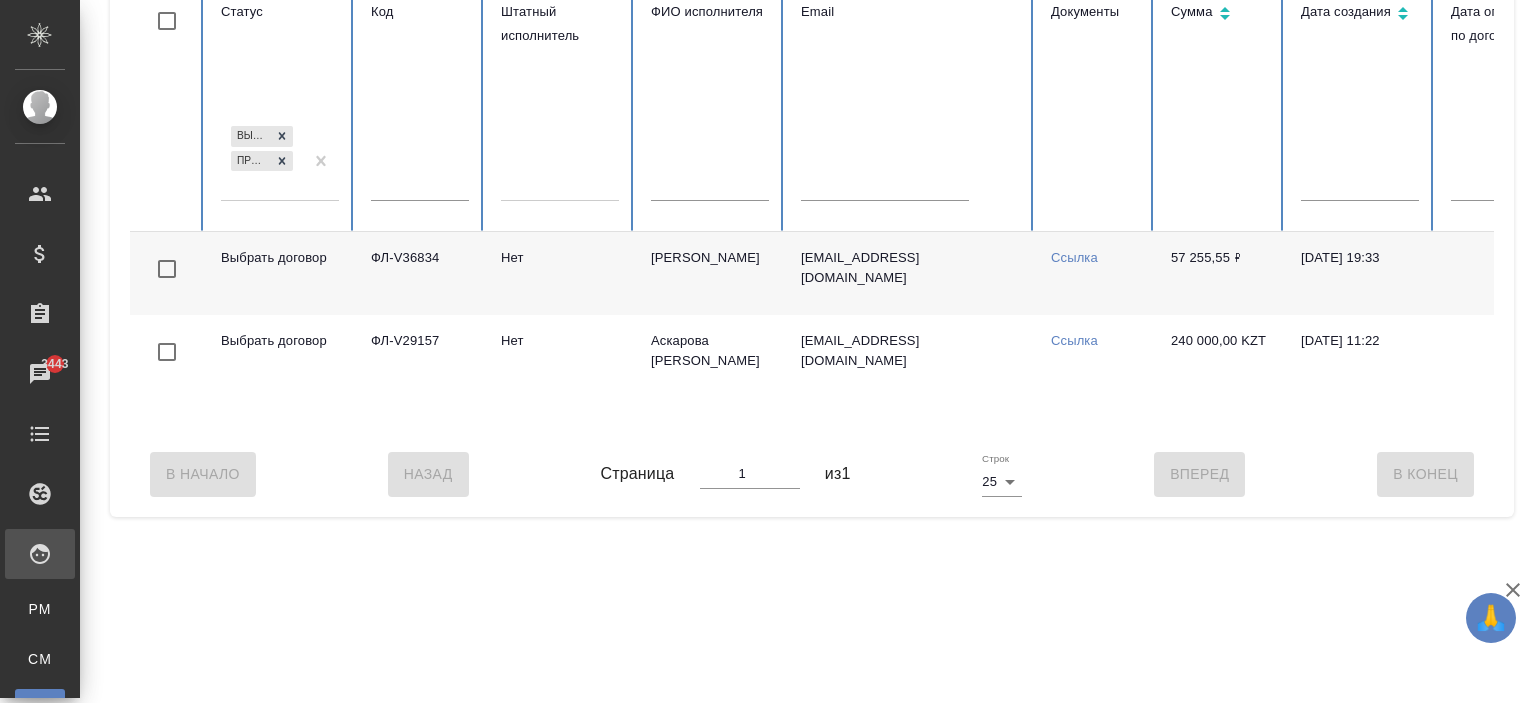 click on "[PERSON_NAME]" at bounding box center (710, 273) 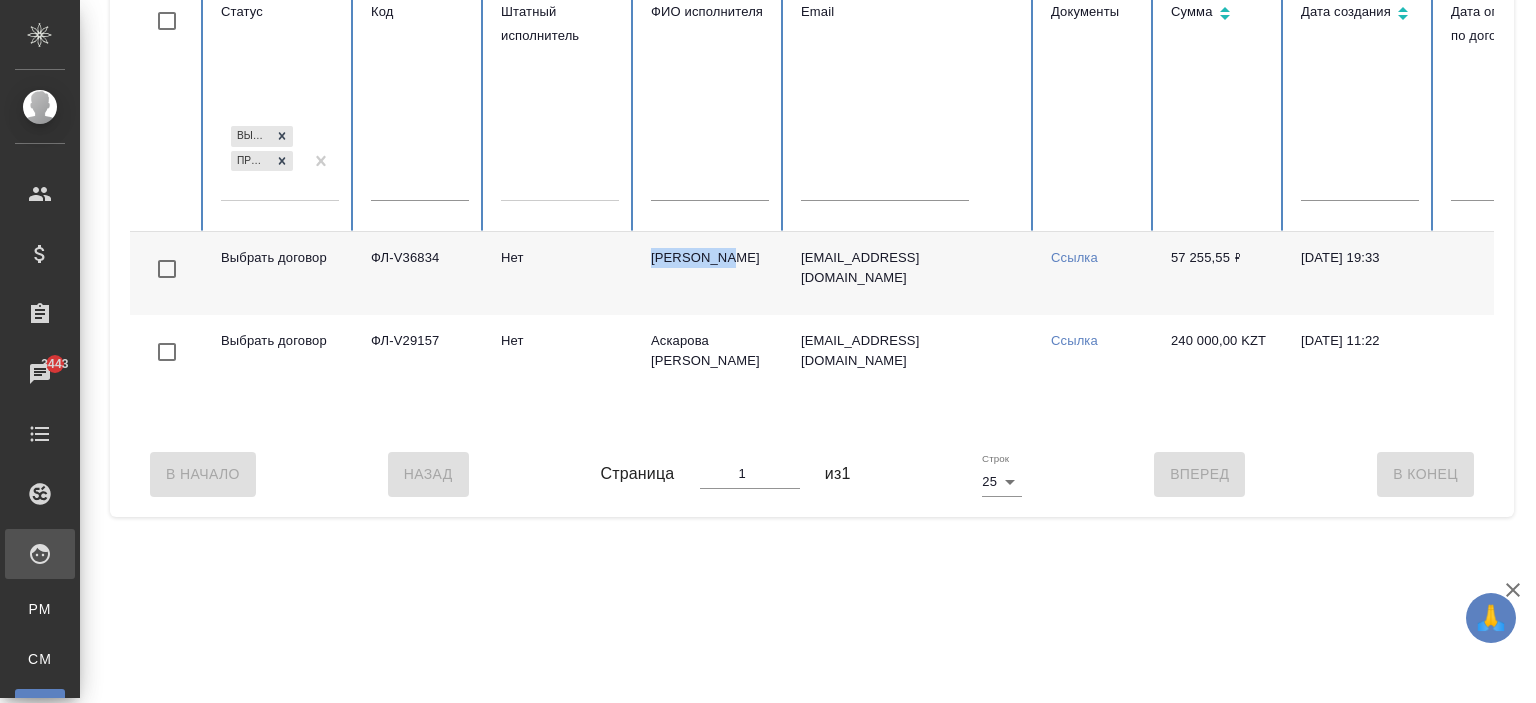 click on "Коваленко Виктория" at bounding box center [710, 273] 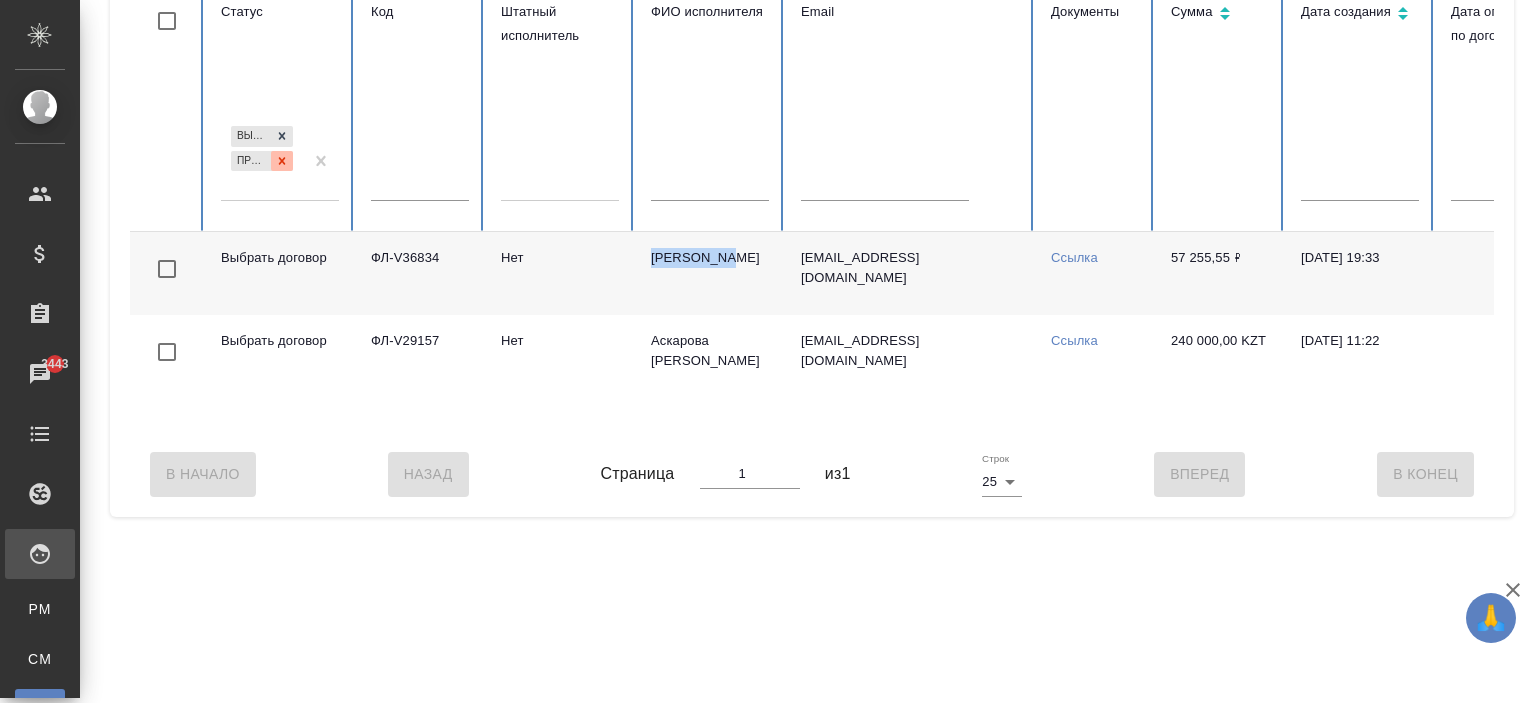 click 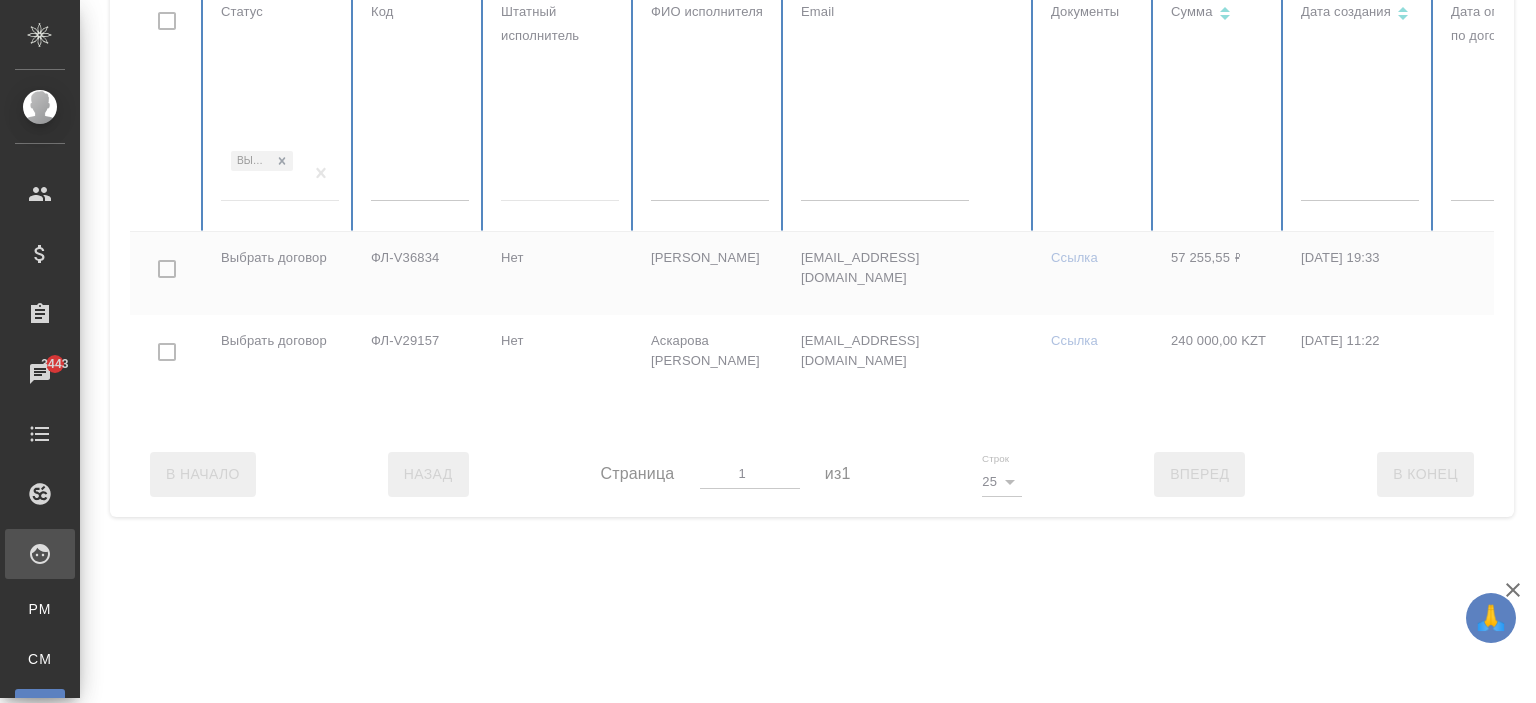 click on "Выбрать договор" at bounding box center [262, 174] 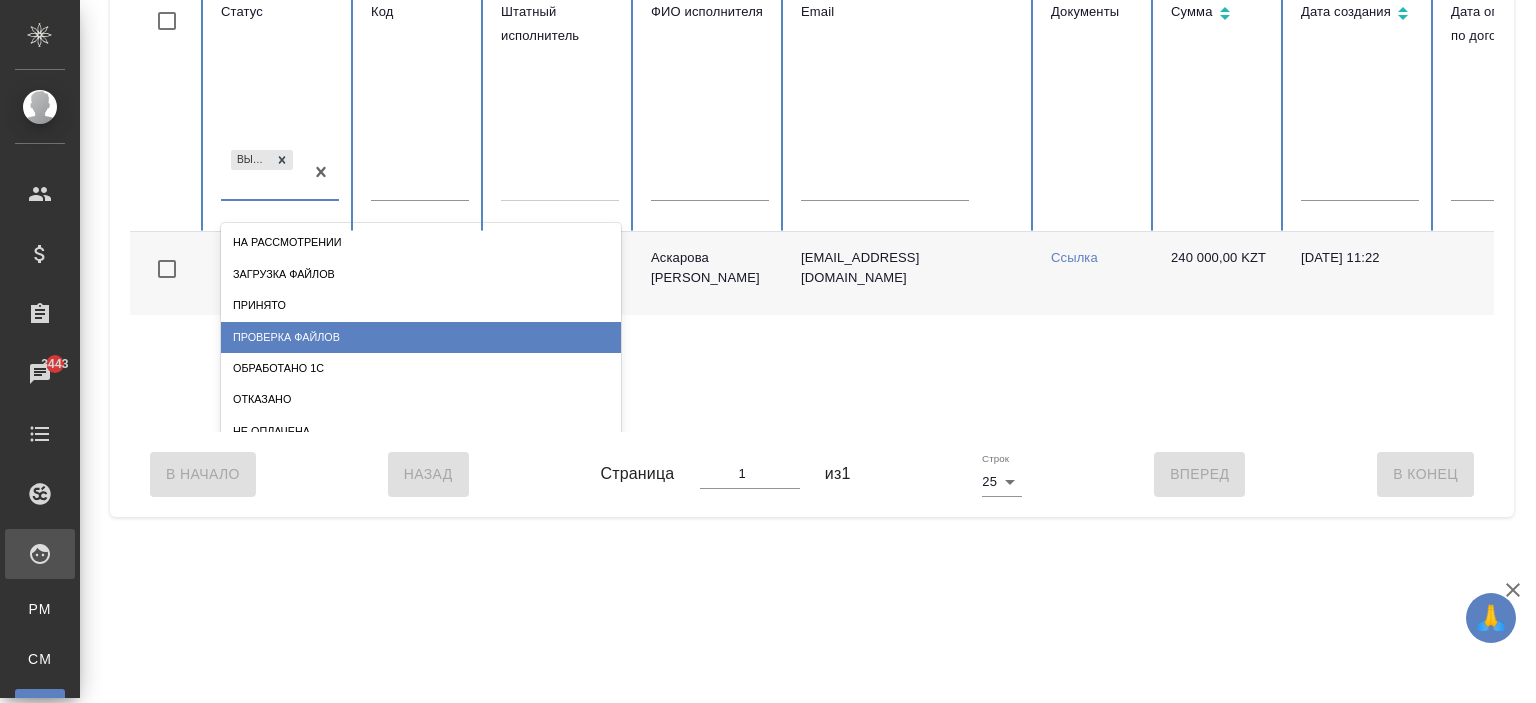 click on "Проверка файлов" at bounding box center [421, 337] 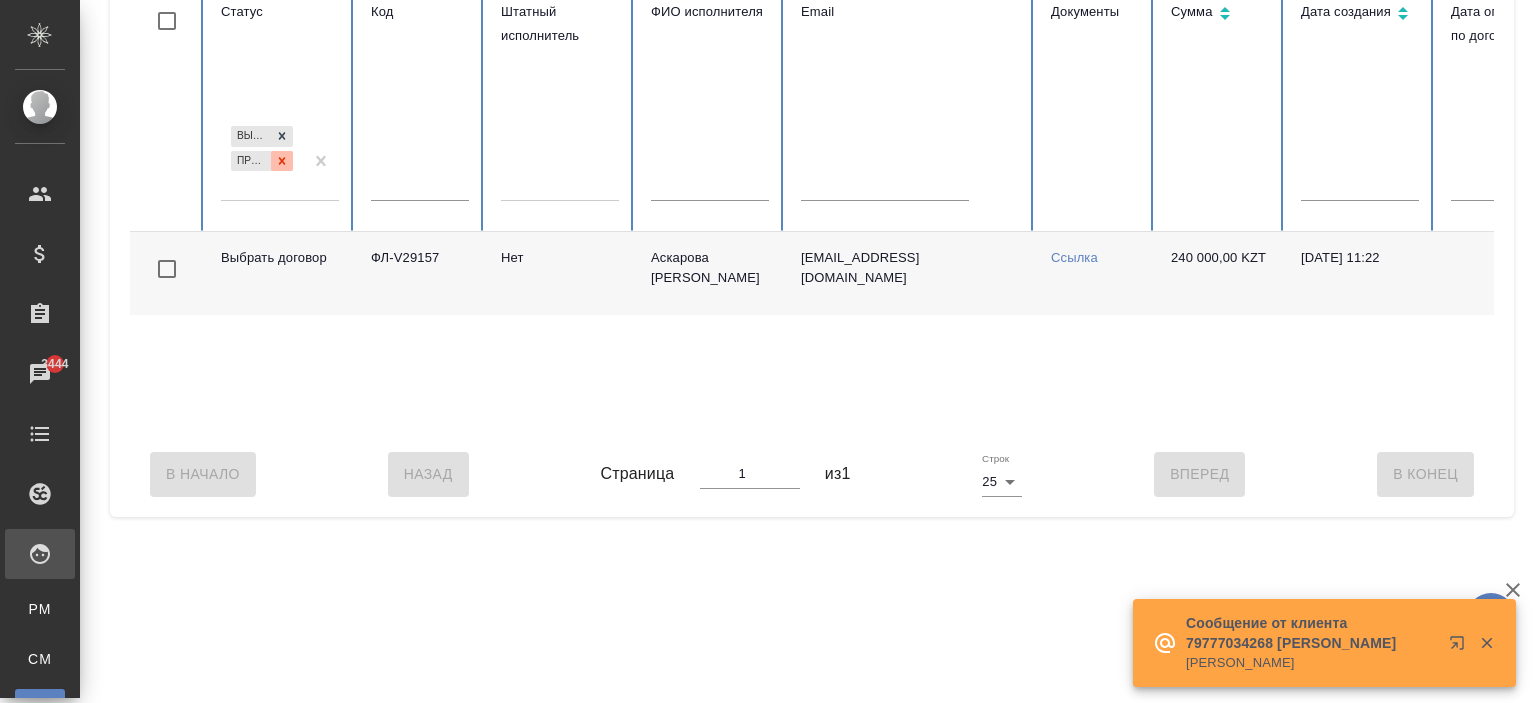 click 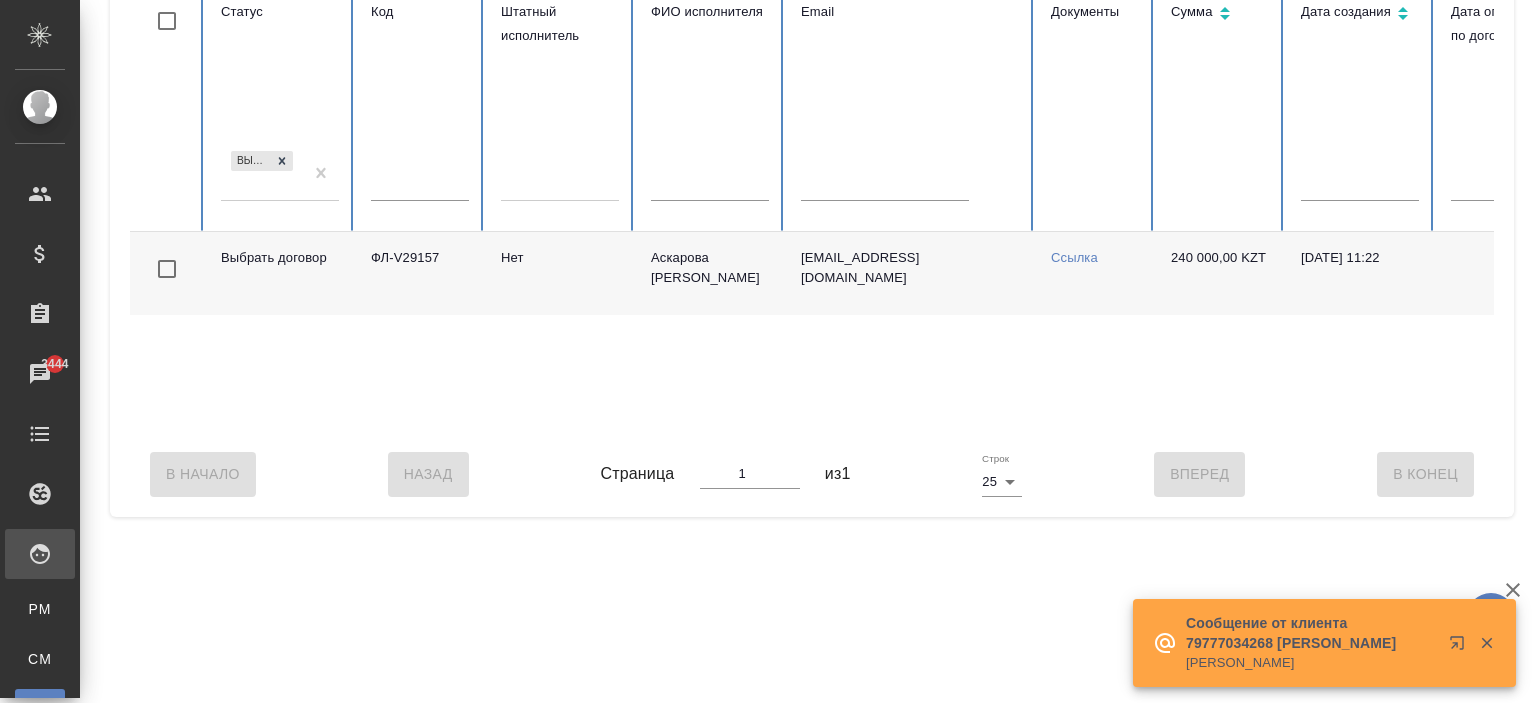 click on "Выбрать договор" at bounding box center [262, 174] 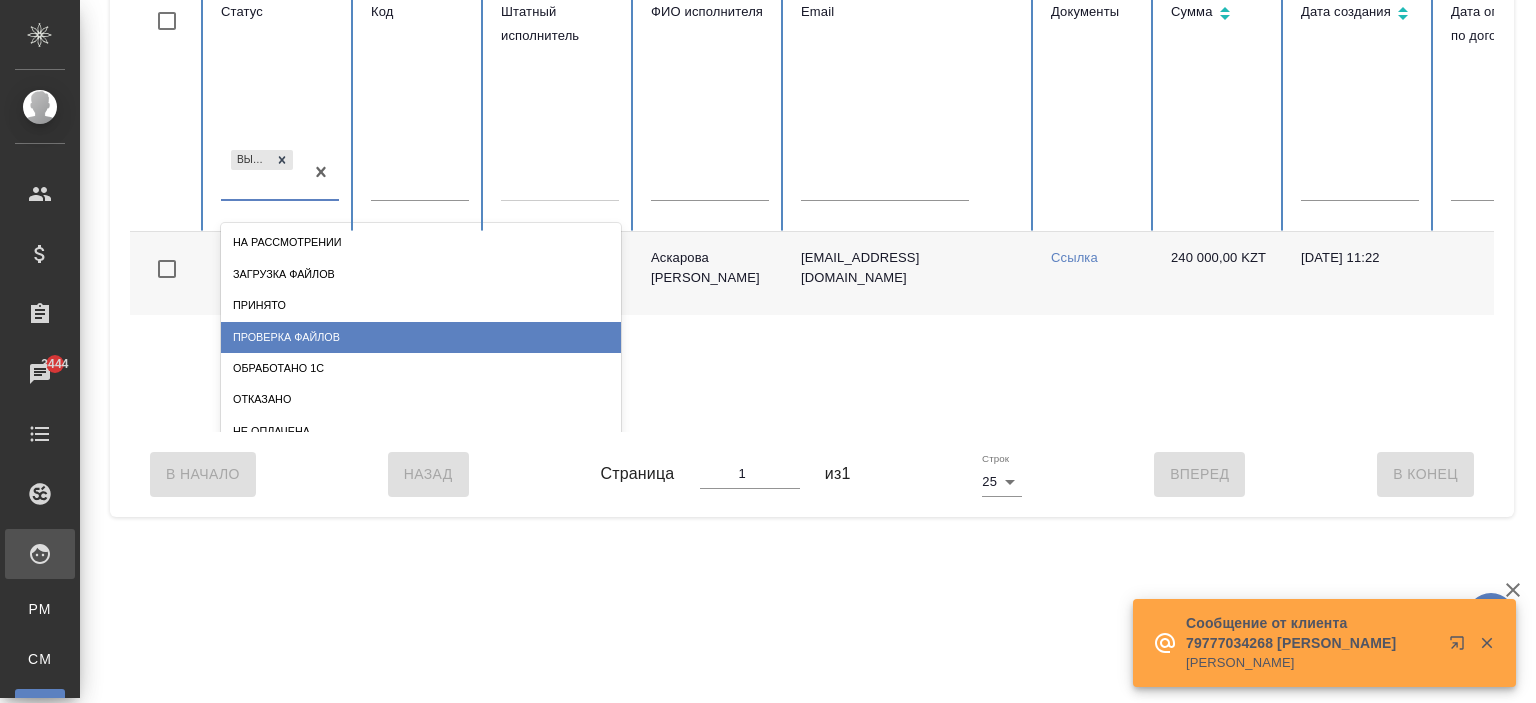 click on "Проверка файлов" at bounding box center (421, 337) 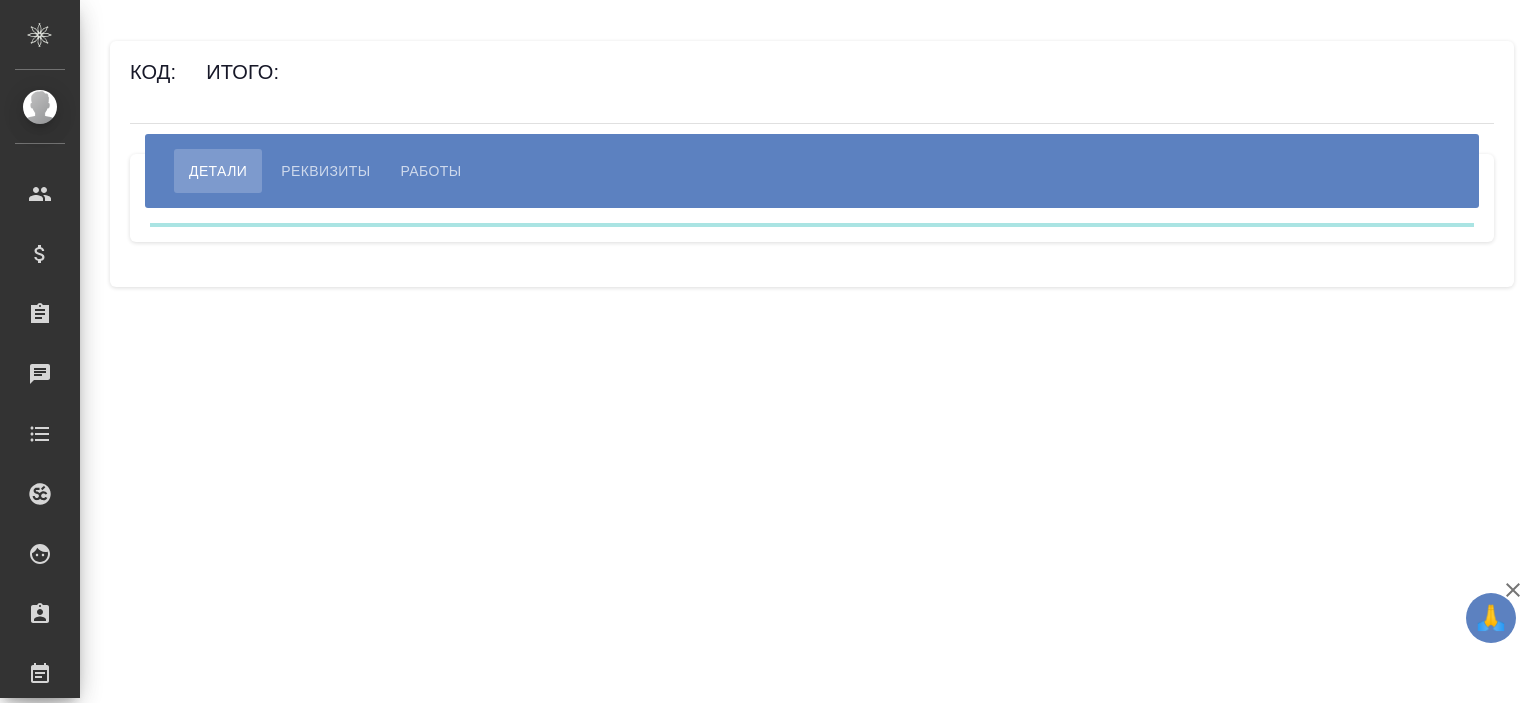 scroll, scrollTop: 0, scrollLeft: 0, axis: both 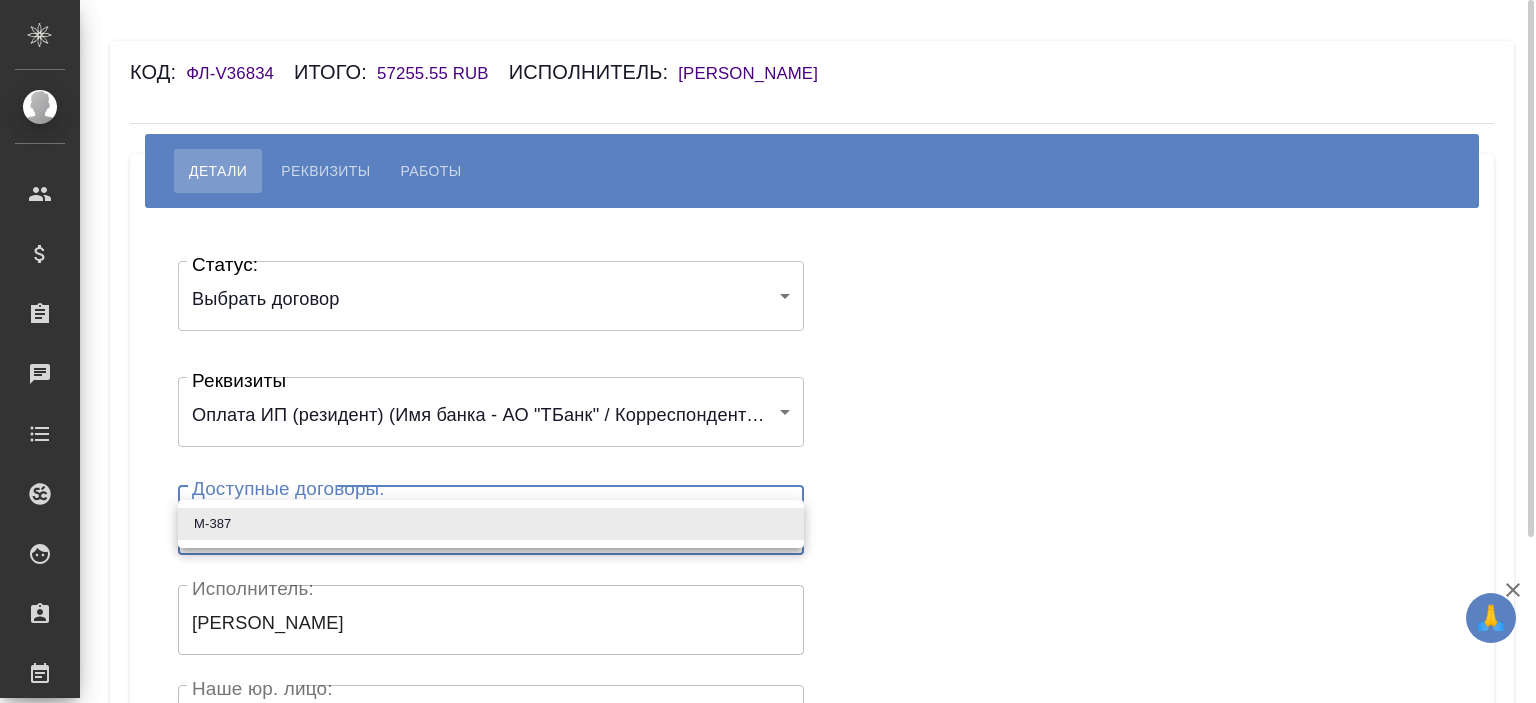 click on "🙏 .cls-1
fill:#fff;
AWATERA Ishkova Yuliya Клиенты Спецификации Заказы Чаты Todo Проекты SC Исполнители Кандидаты Работы Входящие заявки Заявки на доставку Рекламации Проекты процессинга Конференции Выйти Код: ФЛ-V36834 Итого: 57255.55 RUB Исполнитель: Коваленко Виктория Детали Реквизиты Работы Статус: Выбрать договор chooseContract Статус: Реквизиты Оплата ИП (резидент) (Имя банка - АО "ТБанк" / Корреспондентский счет - 30101810145250000974 / БИК - 044525974 / Расчетный счет - 40817810600057689956 / ИНН получателя - 110806426192 / ОГРН - 324110000024690 / ФИО получателя - Коваленко Виктория Александровна) Реквизиты ​" at bounding box center [768, 351] 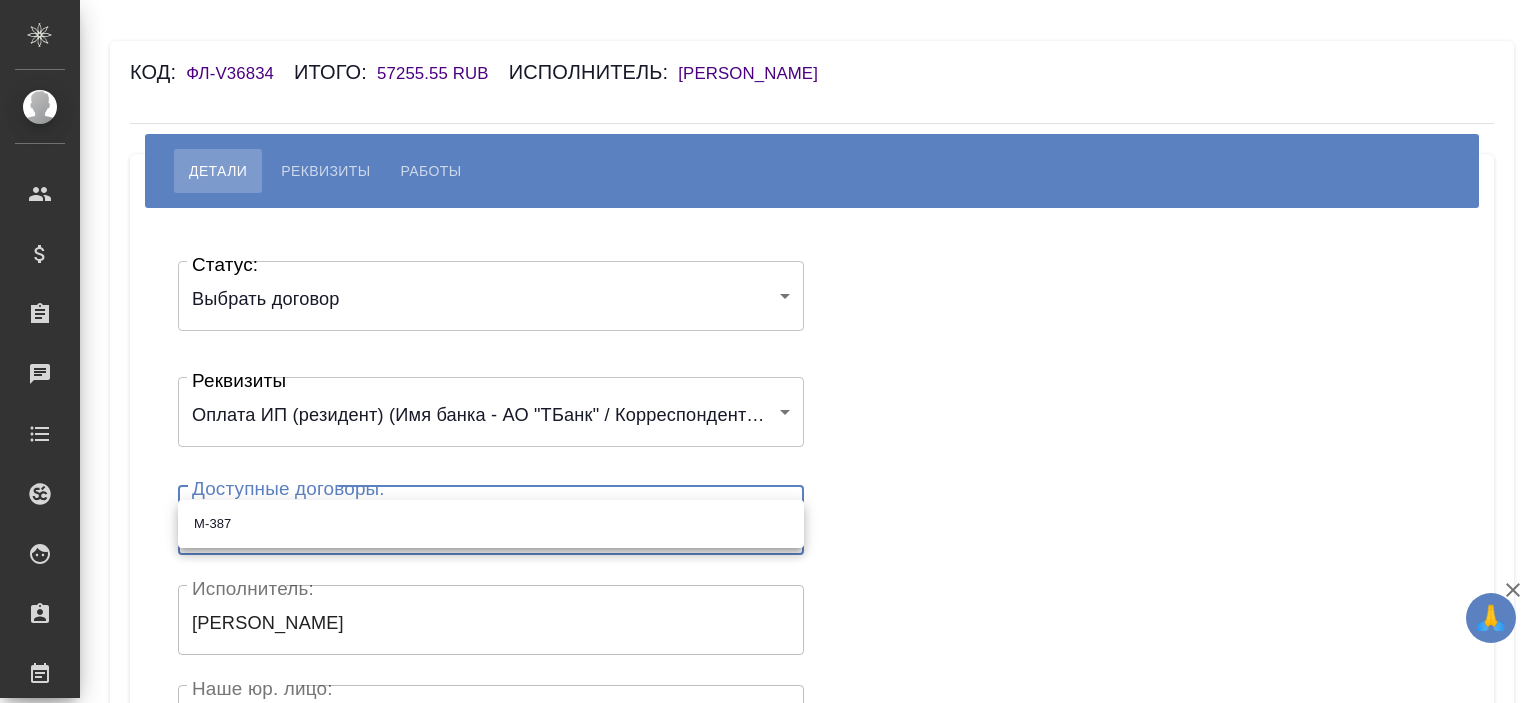 click on "М-387" at bounding box center (491, 524) 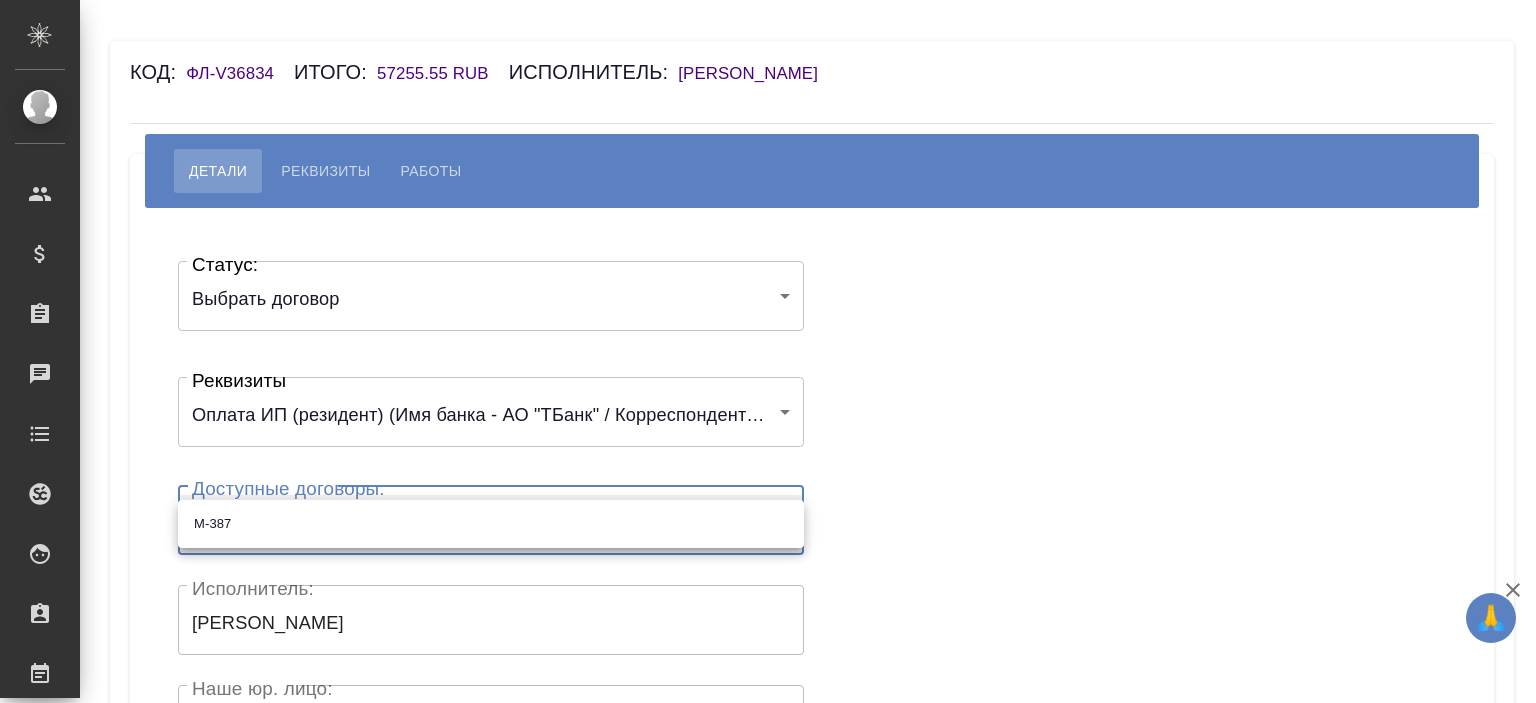 type on "66d96f987f3bf5a4916699c5" 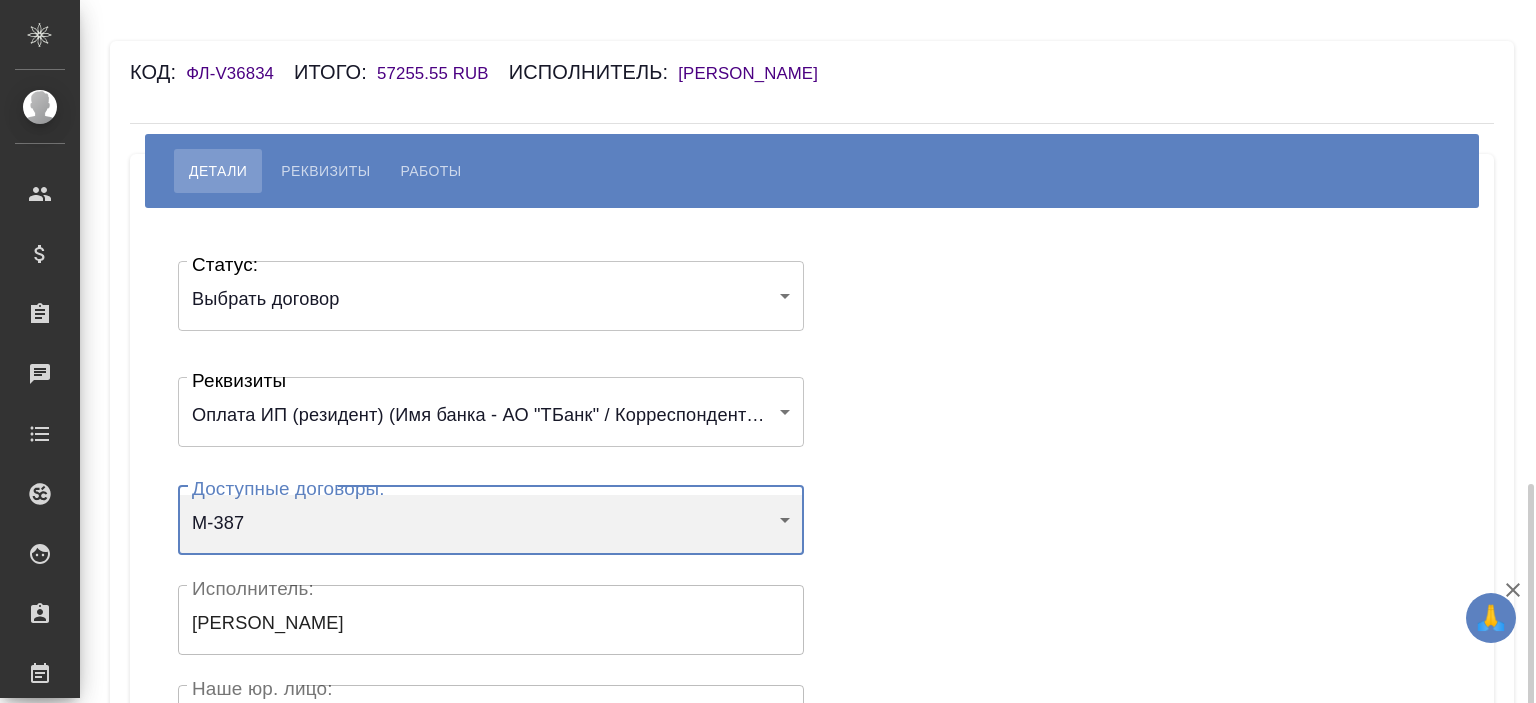 scroll, scrollTop: 300, scrollLeft: 0, axis: vertical 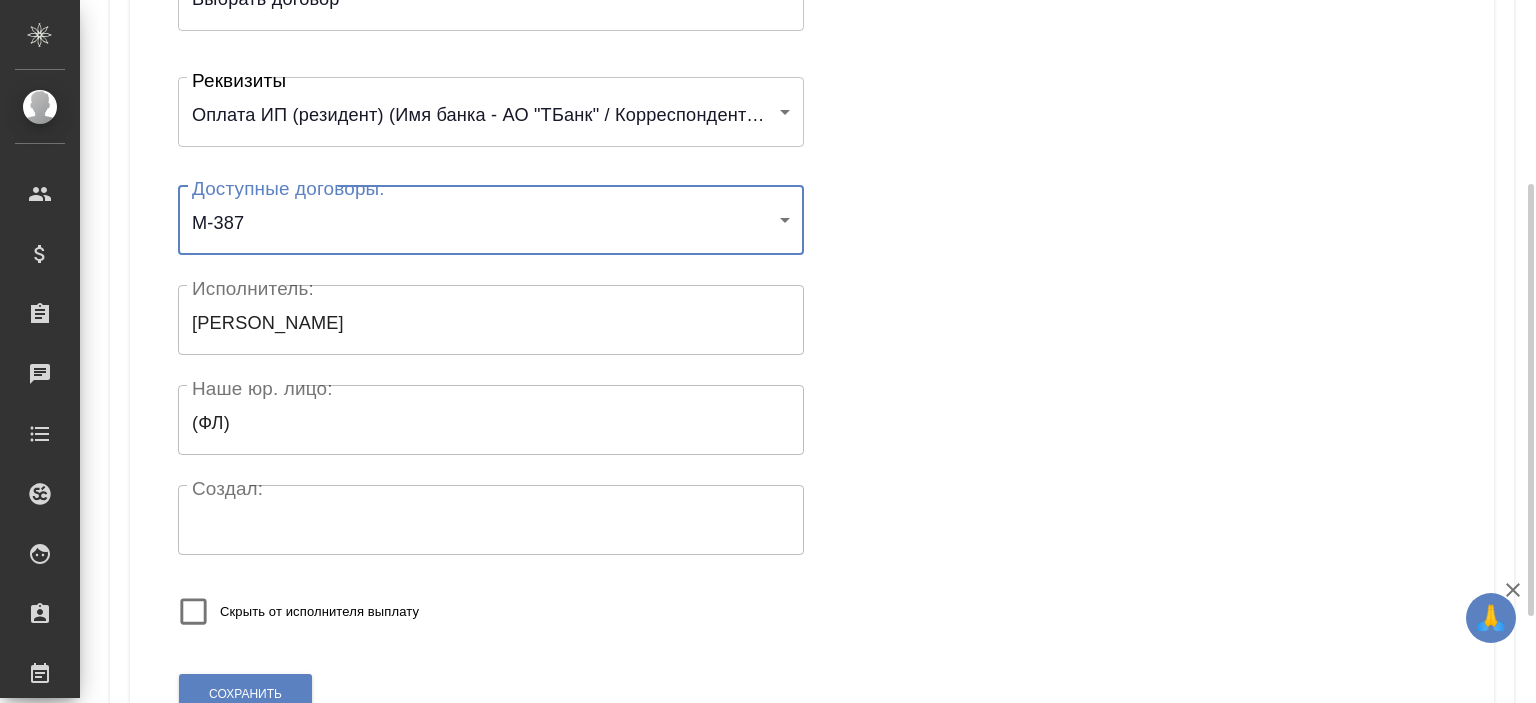 click on "Сохранить" at bounding box center (245, 694) 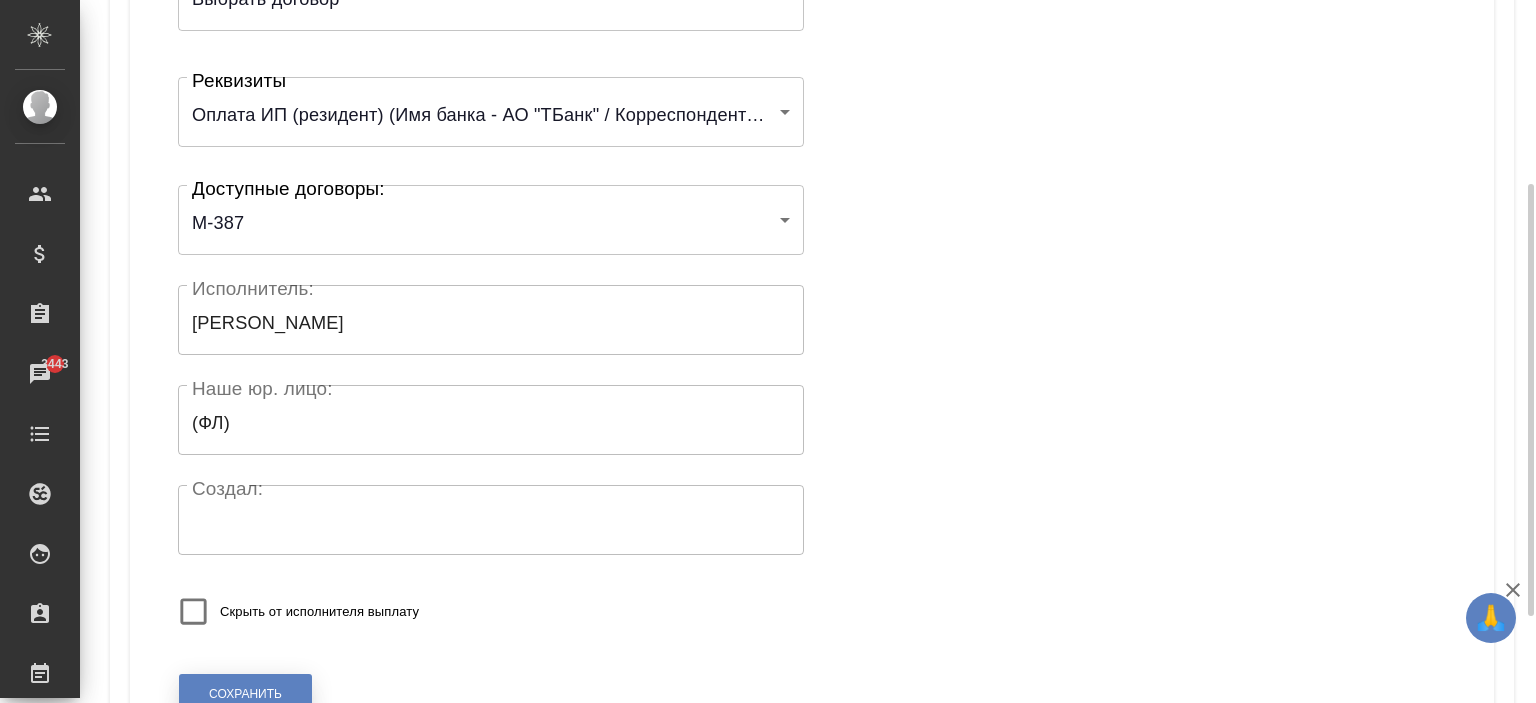 click on "Сохранить" at bounding box center (245, 694) 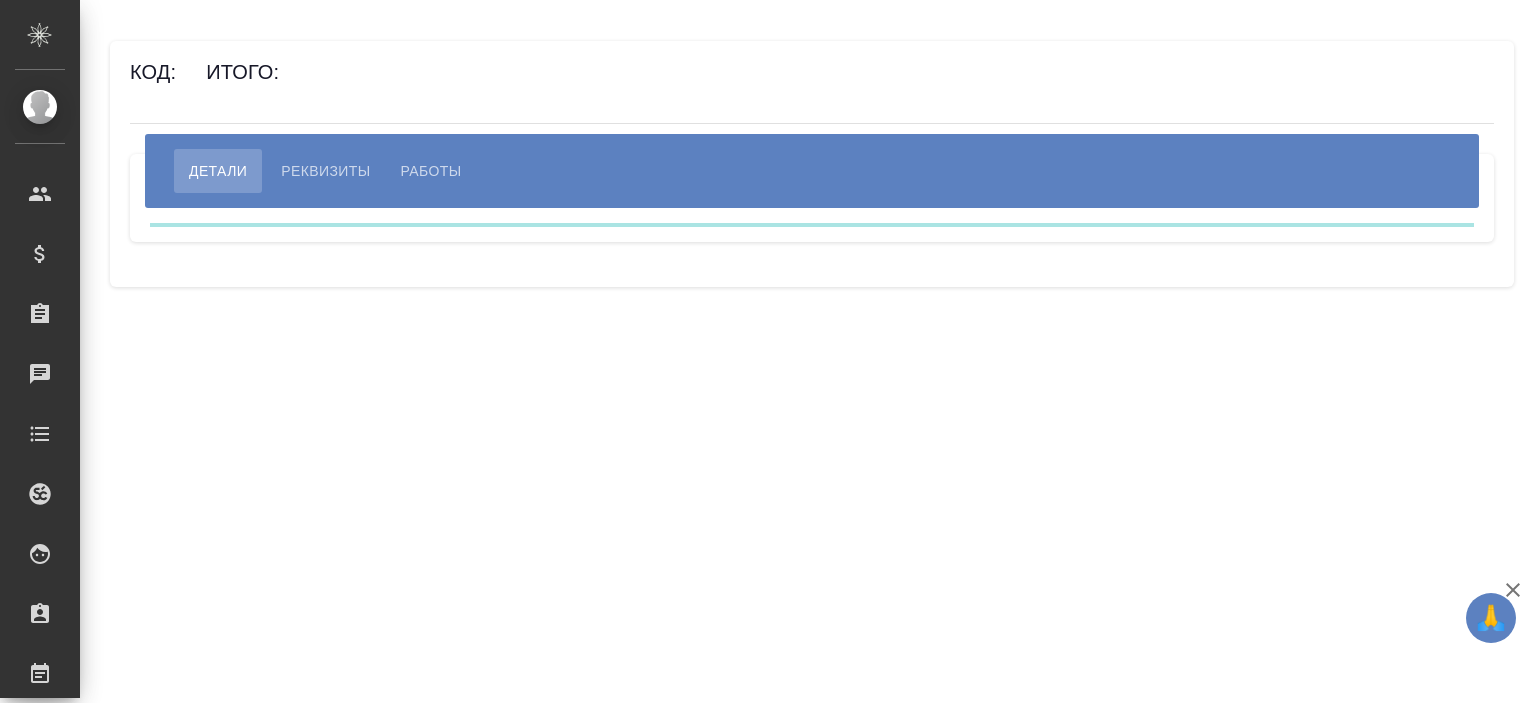 scroll, scrollTop: 0, scrollLeft: 0, axis: both 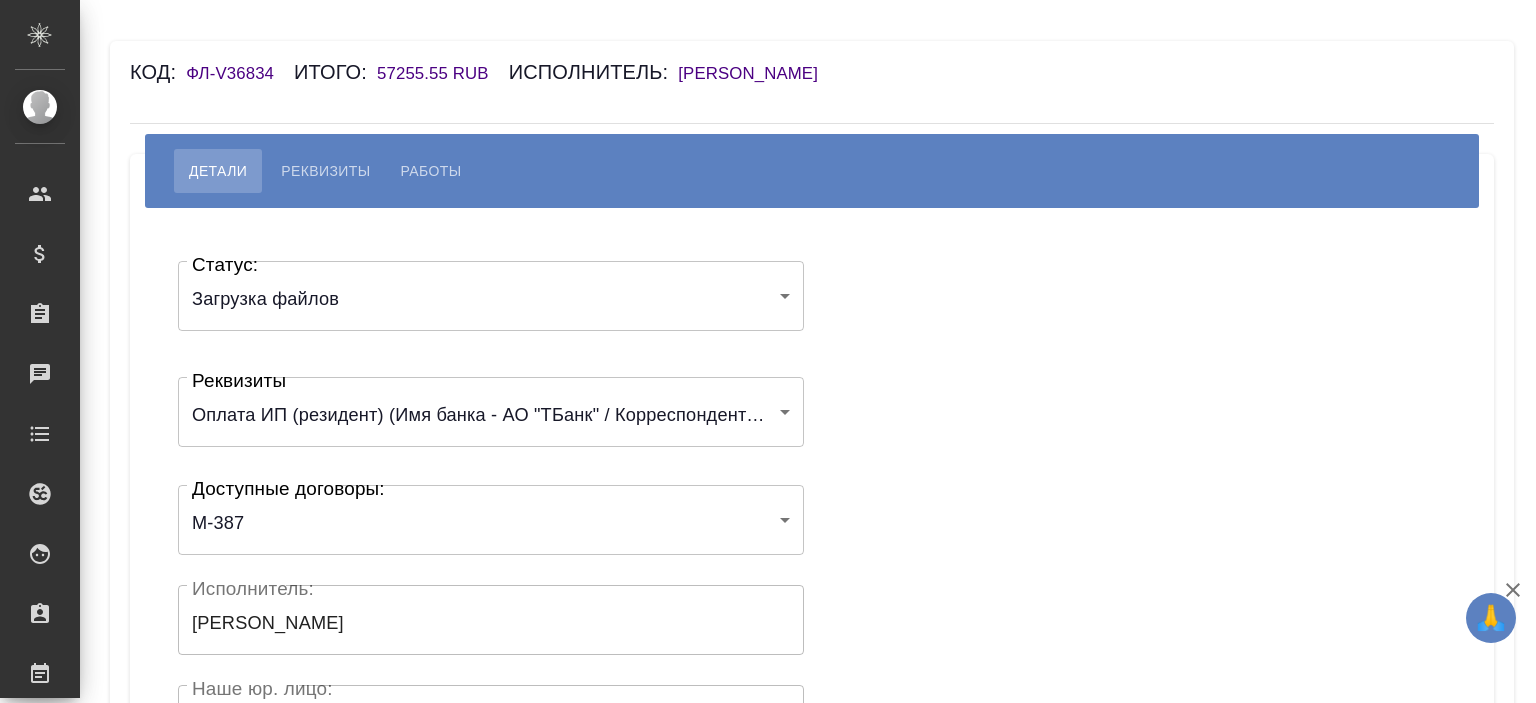 click on "[PERSON_NAME]" at bounding box center (758, 73) 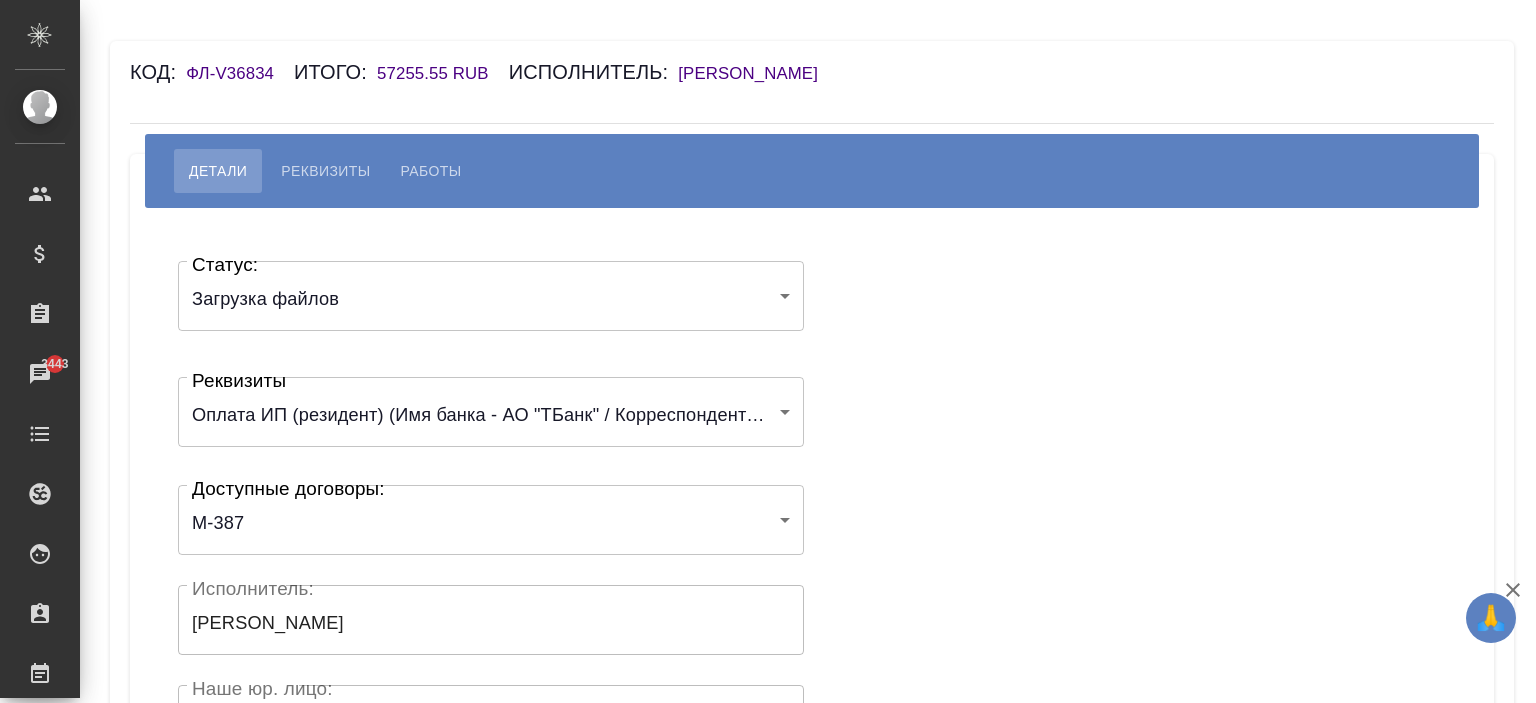 scroll, scrollTop: 440, scrollLeft: 0, axis: vertical 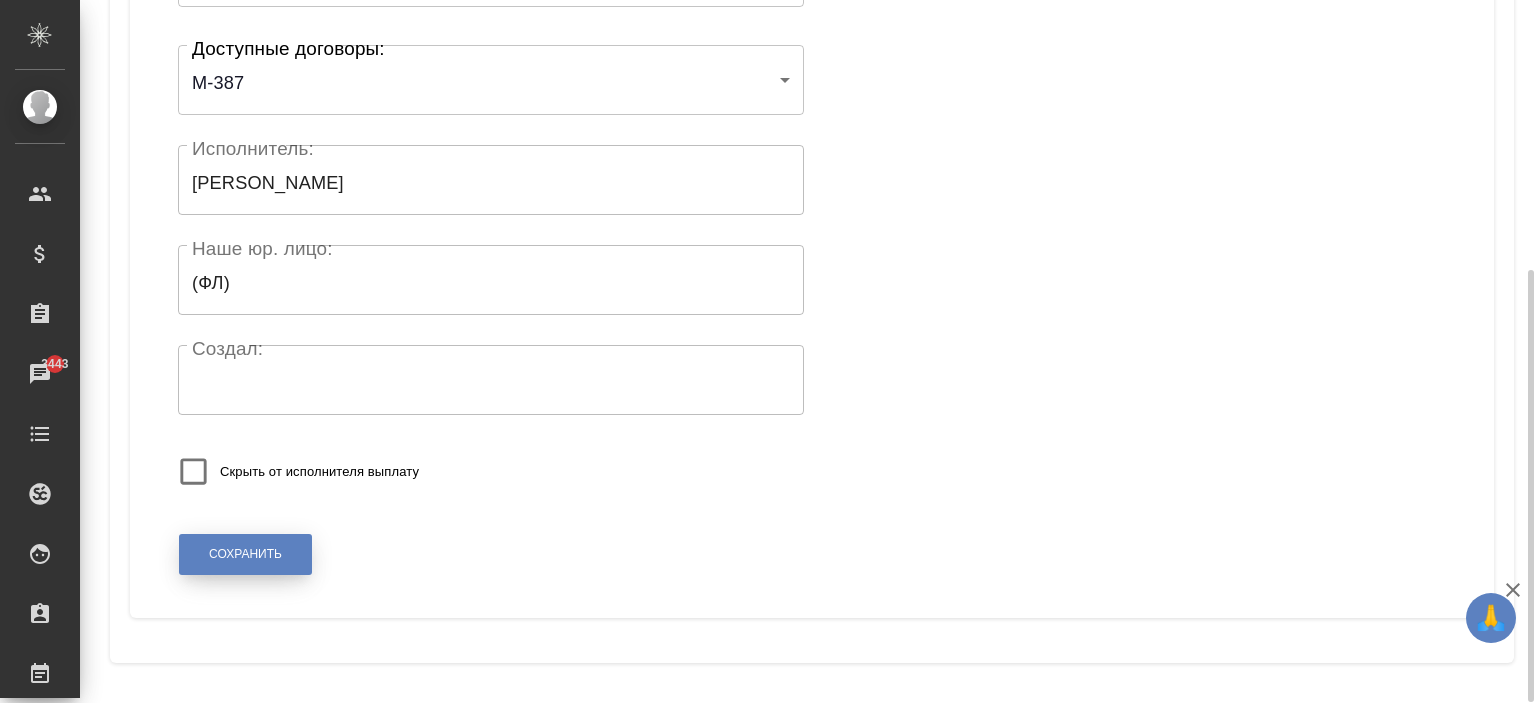 click on "Сохранить" at bounding box center [245, 554] 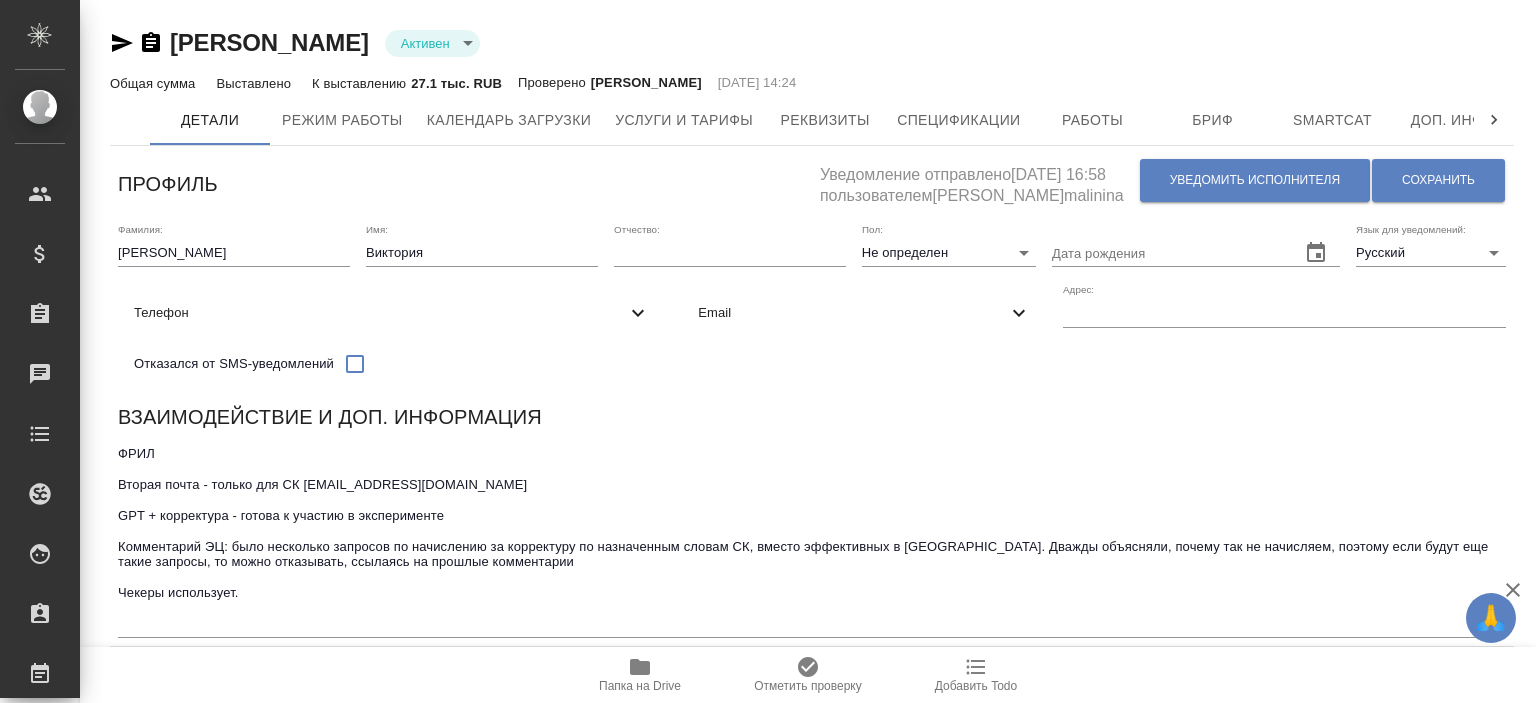 scroll, scrollTop: 0, scrollLeft: 0, axis: both 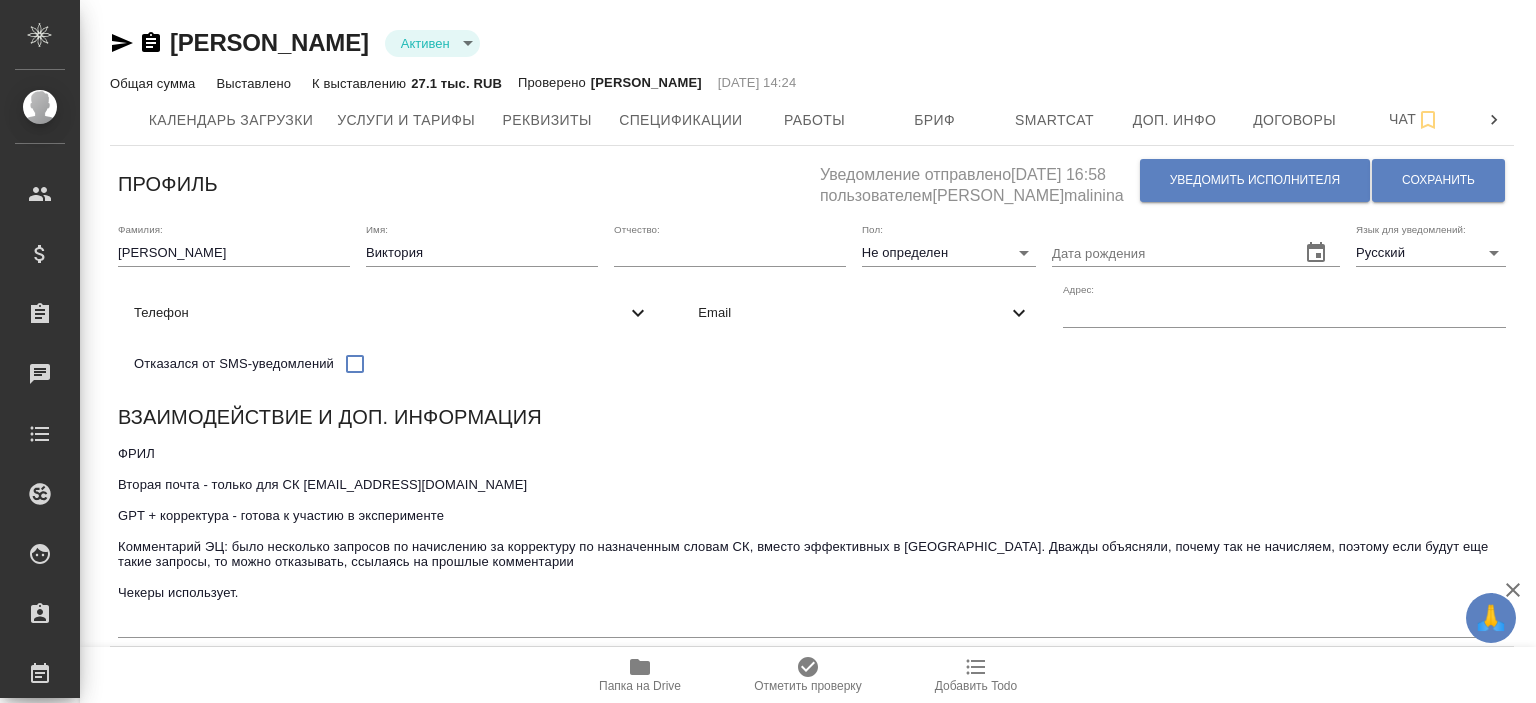 click at bounding box center [1494, 120] 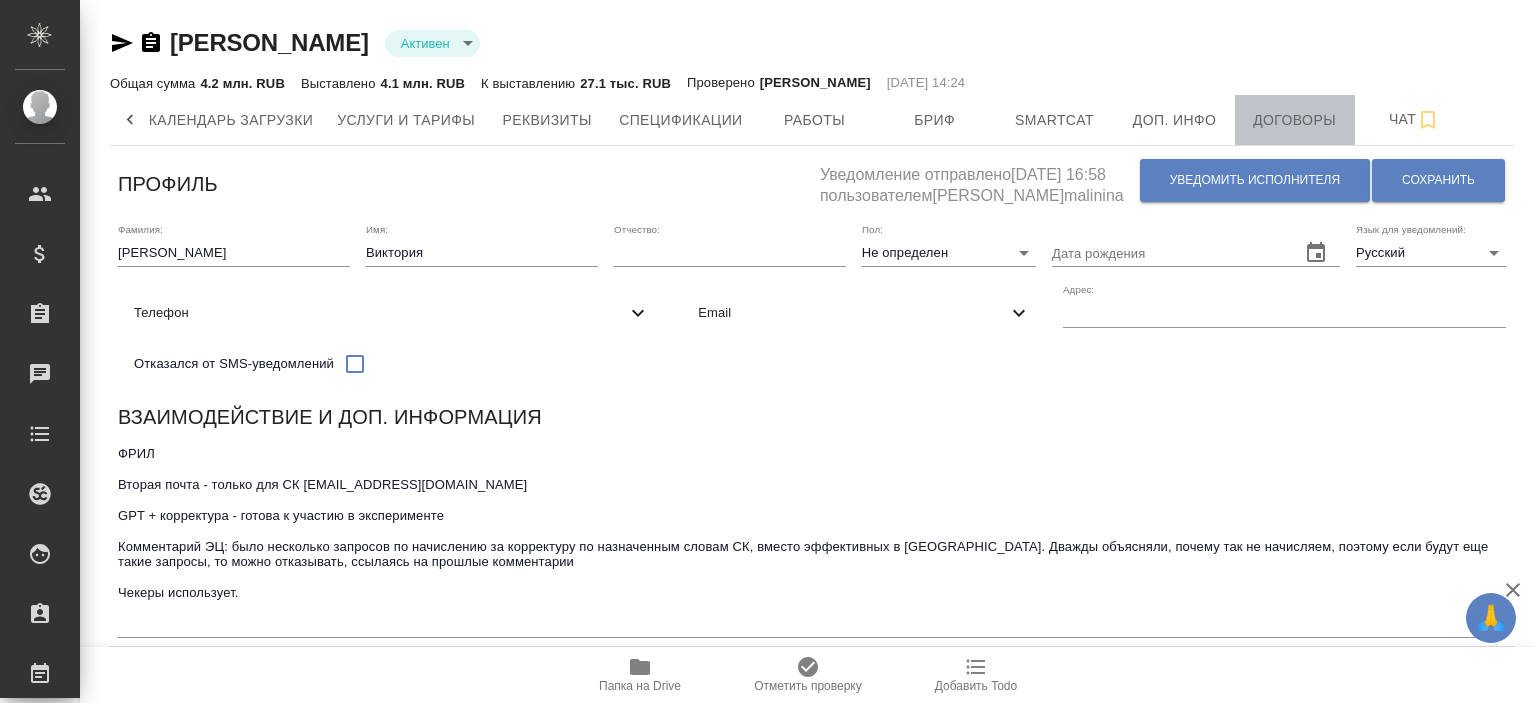 click on "Договоры" at bounding box center (1295, 120) 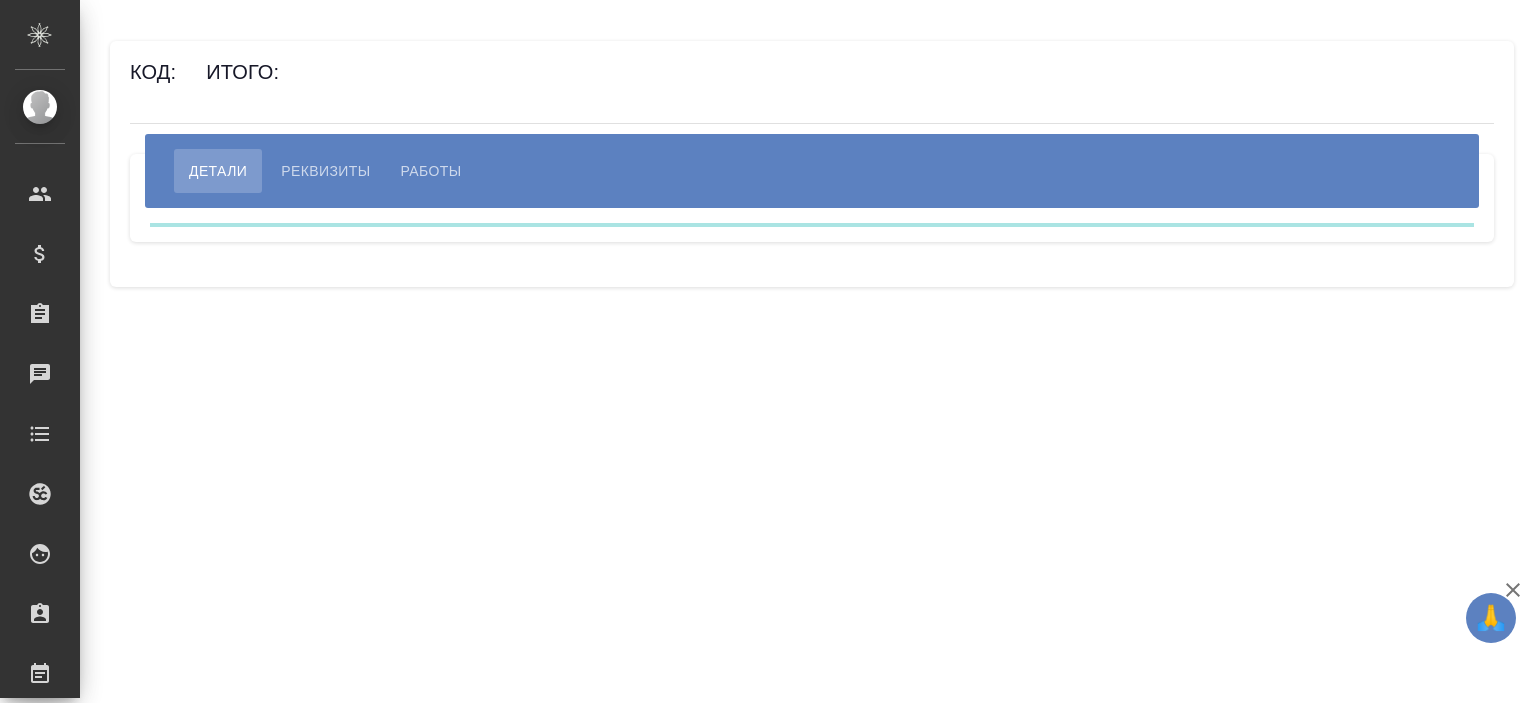 scroll, scrollTop: 0, scrollLeft: 0, axis: both 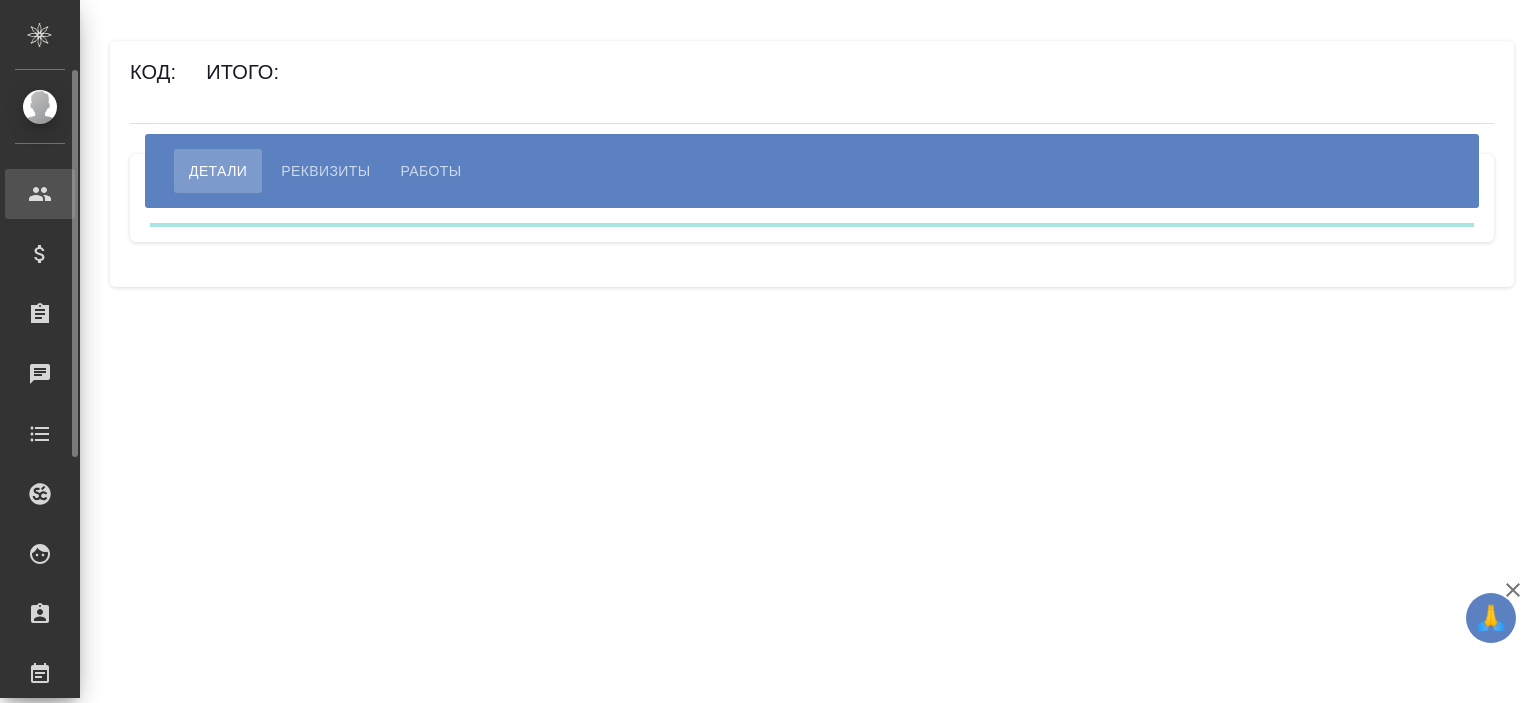 click on "Клиенты" at bounding box center [15, 194] 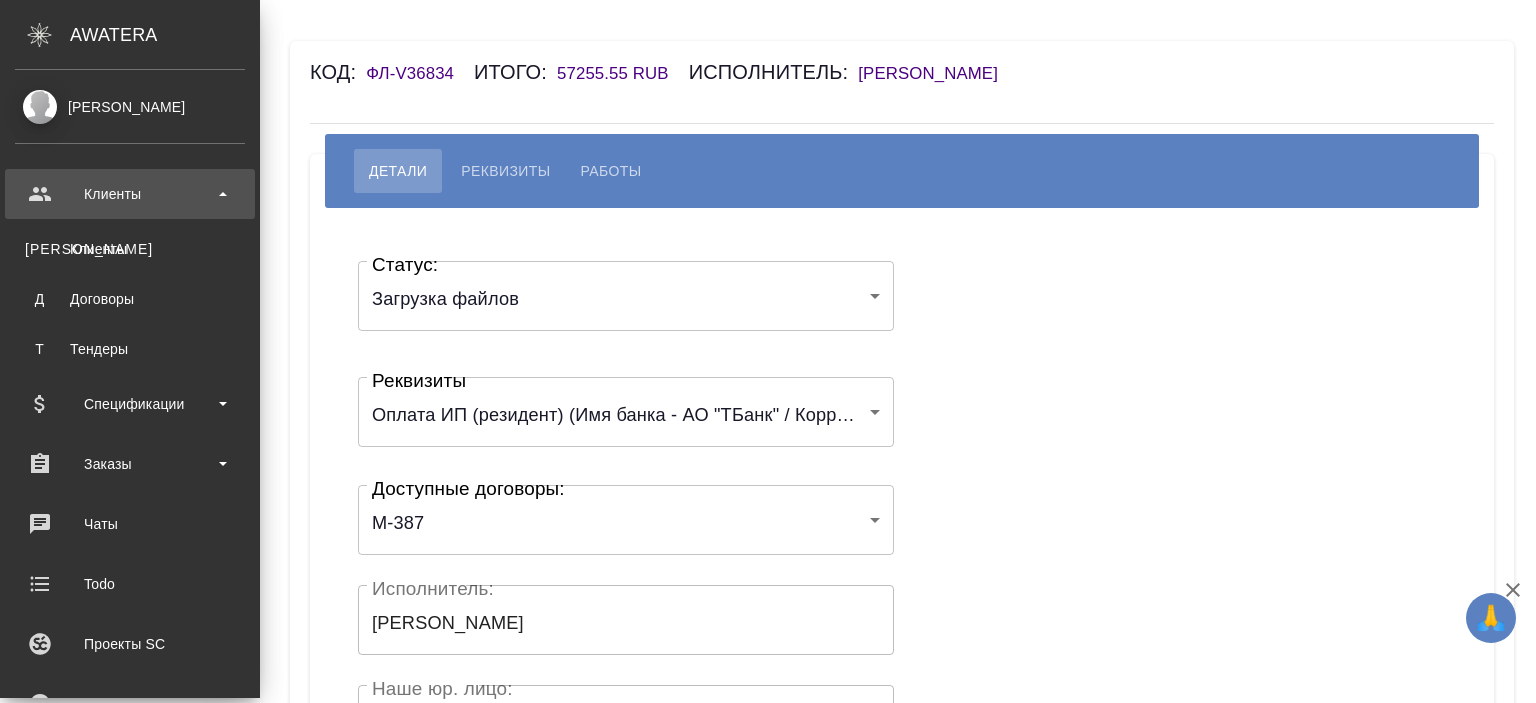 click on "Клиенты" at bounding box center [130, 194] 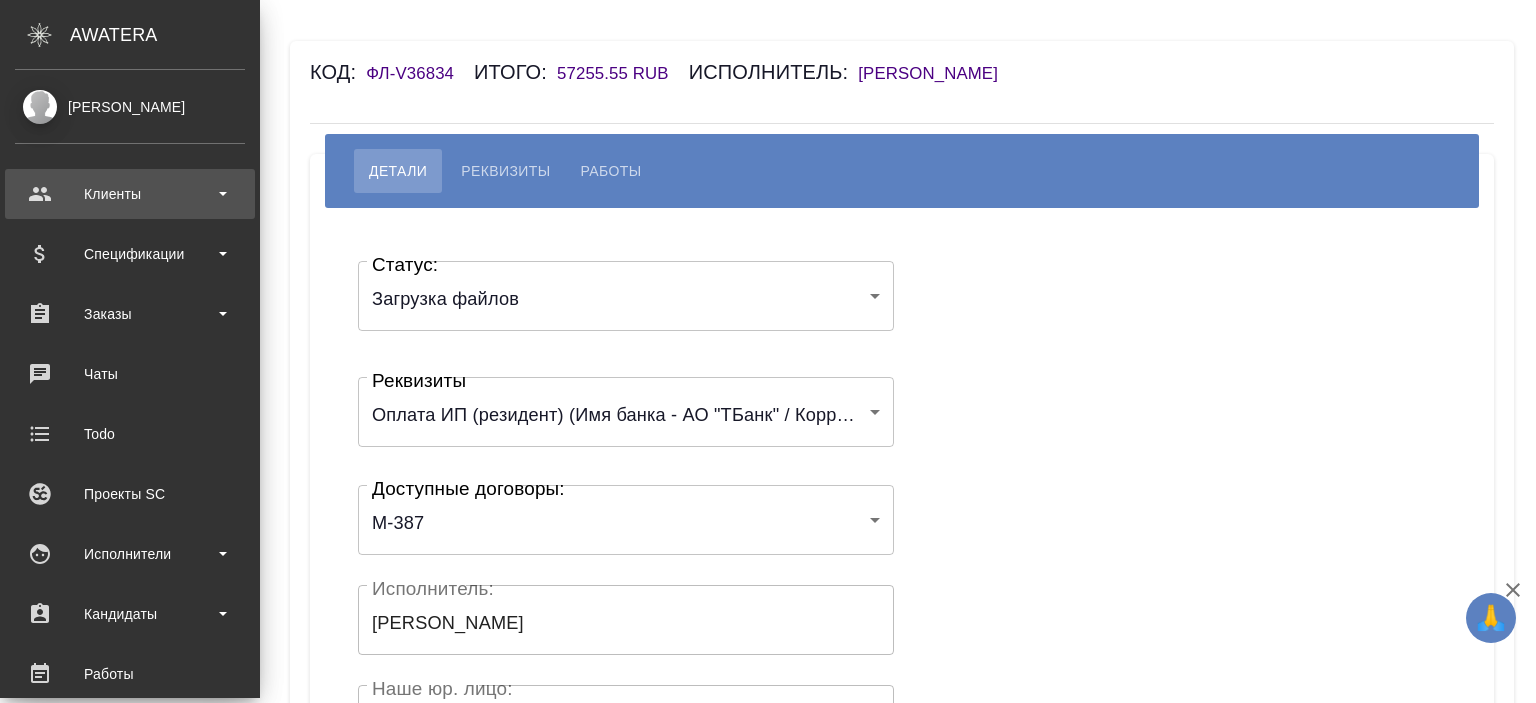 click on "Клиенты" at bounding box center (130, 194) 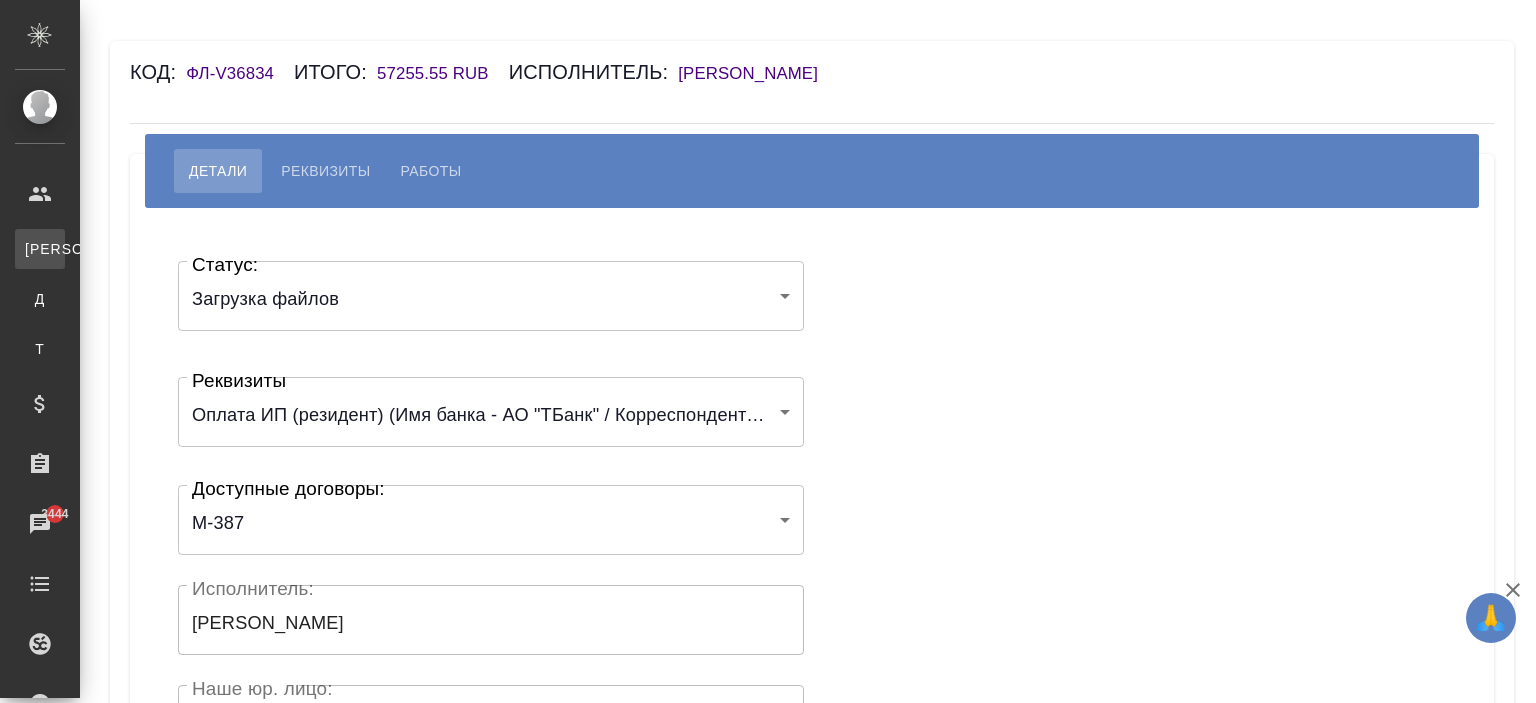 click on "К Клиенты" at bounding box center (40, 249) 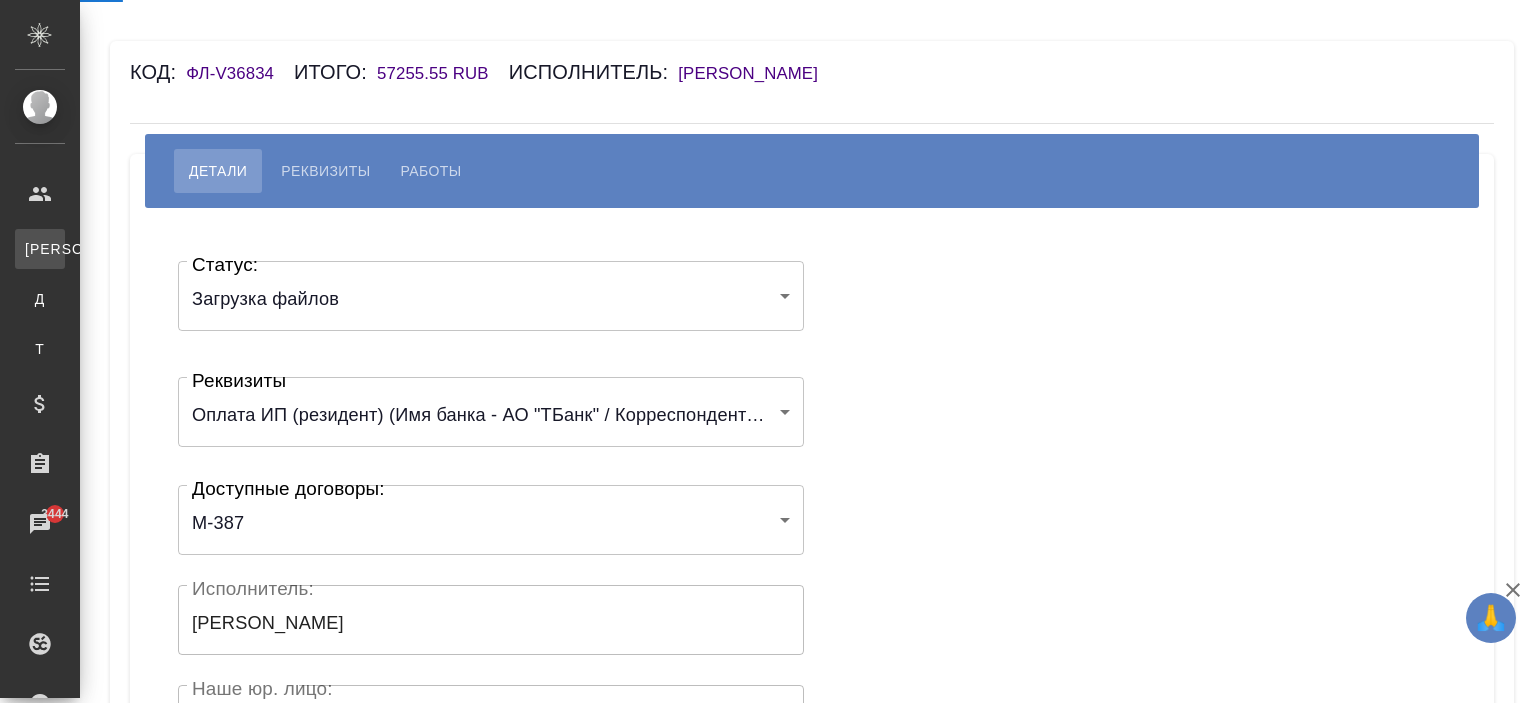 select on "RU" 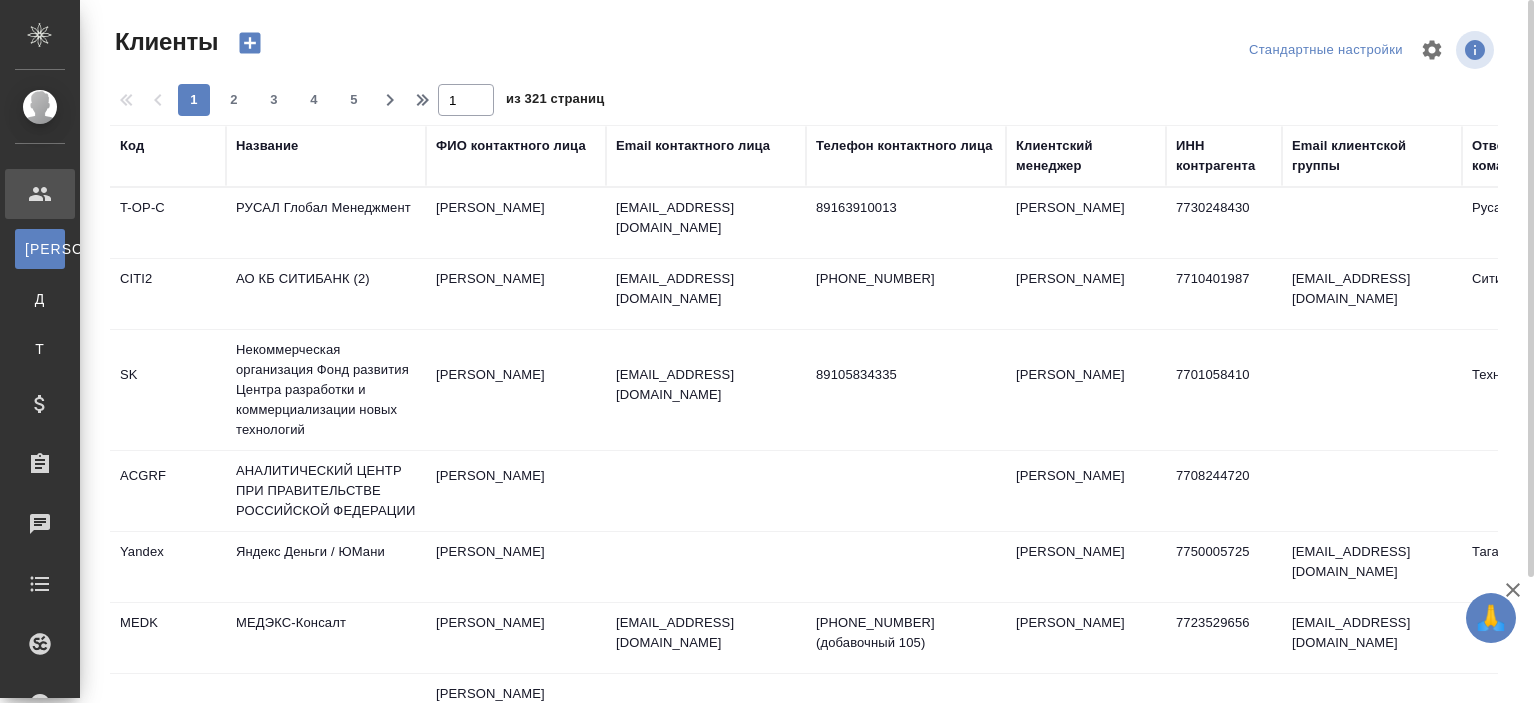 click on "Название" at bounding box center [267, 146] 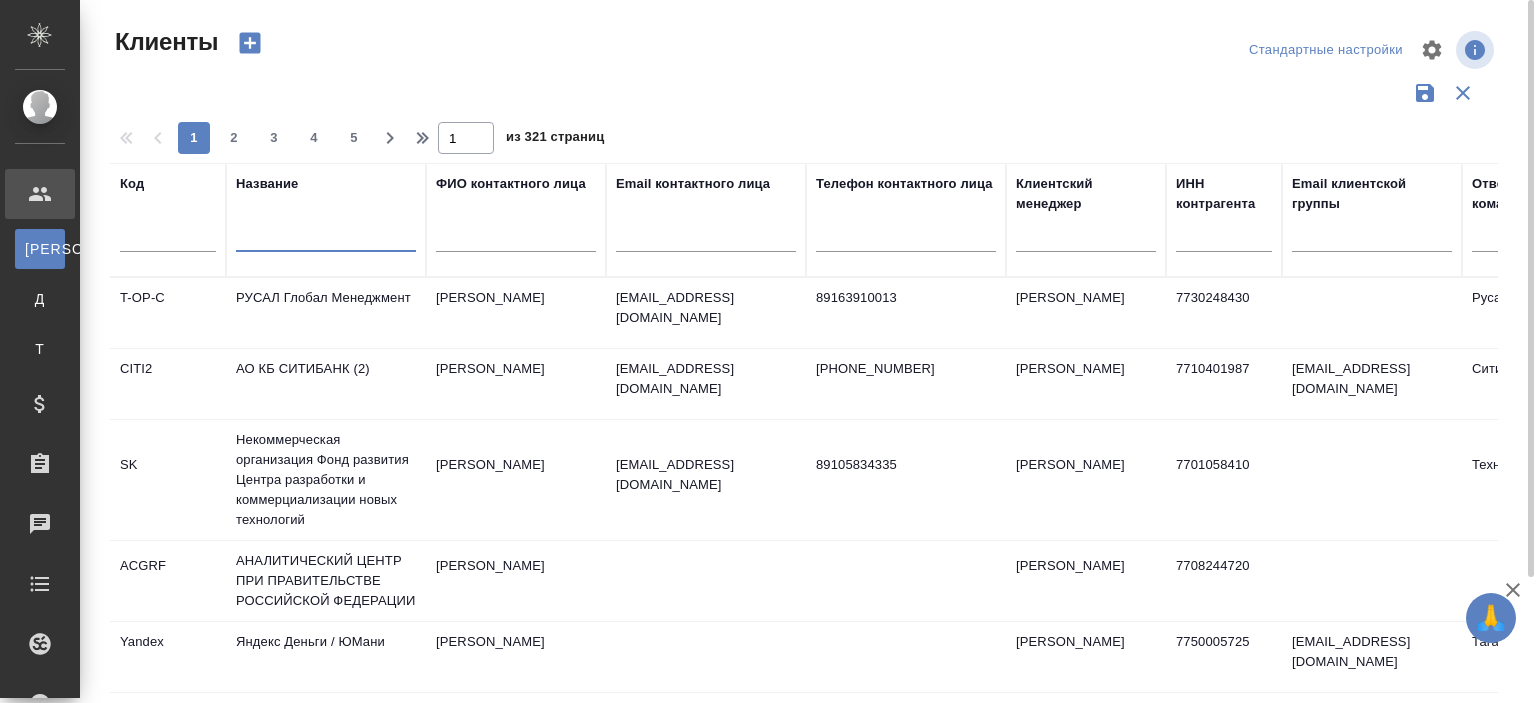click at bounding box center [326, 239] 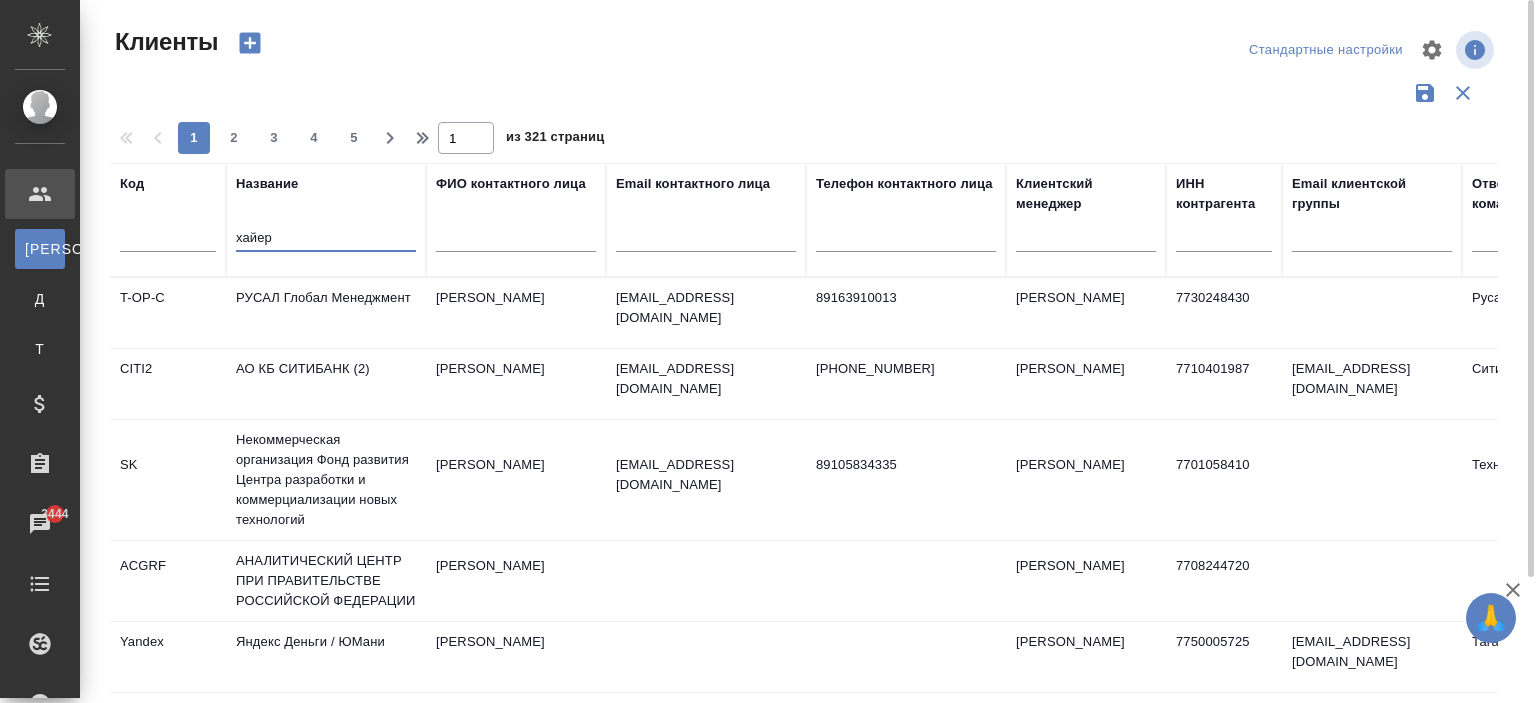 type on "хайер" 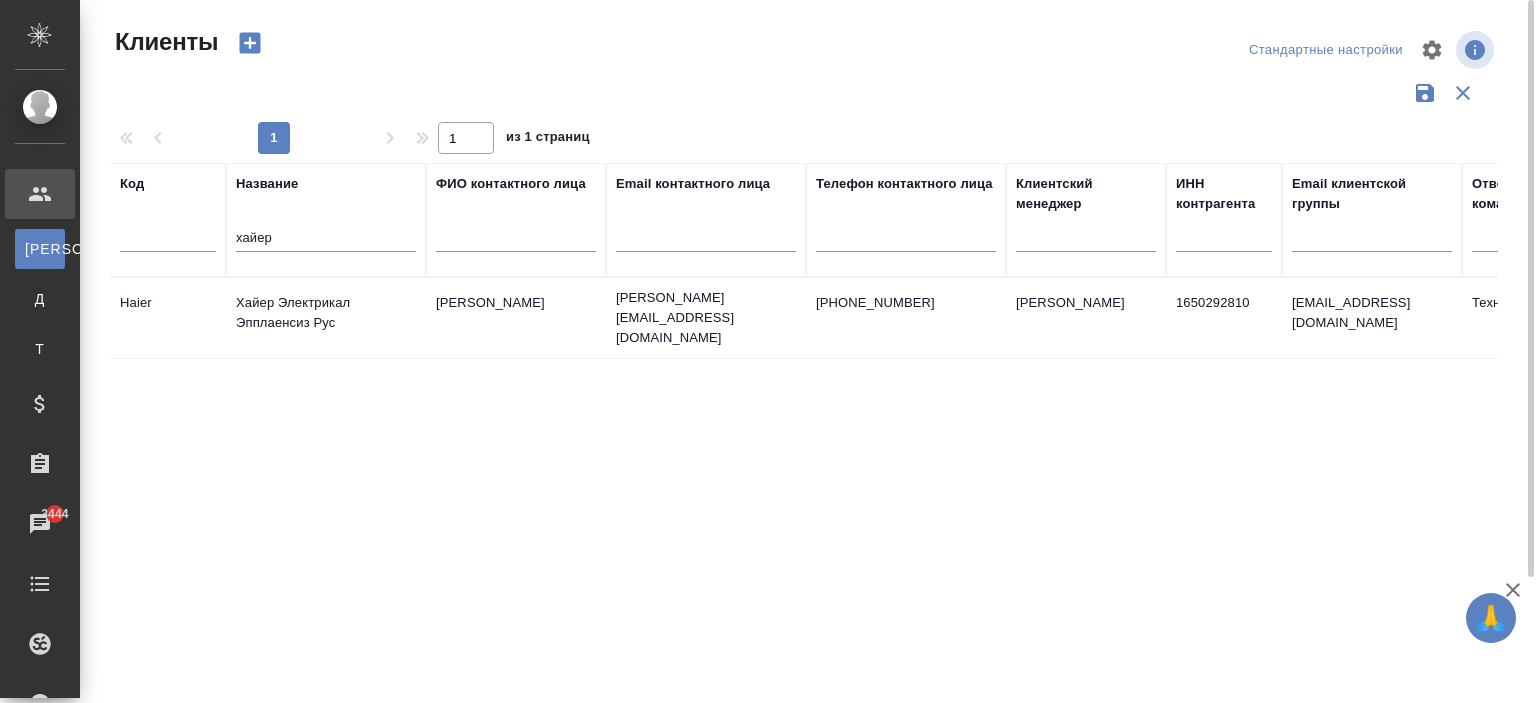 click on "Хайер Электрикал Эпплаенсиз Рус" at bounding box center (326, 318) 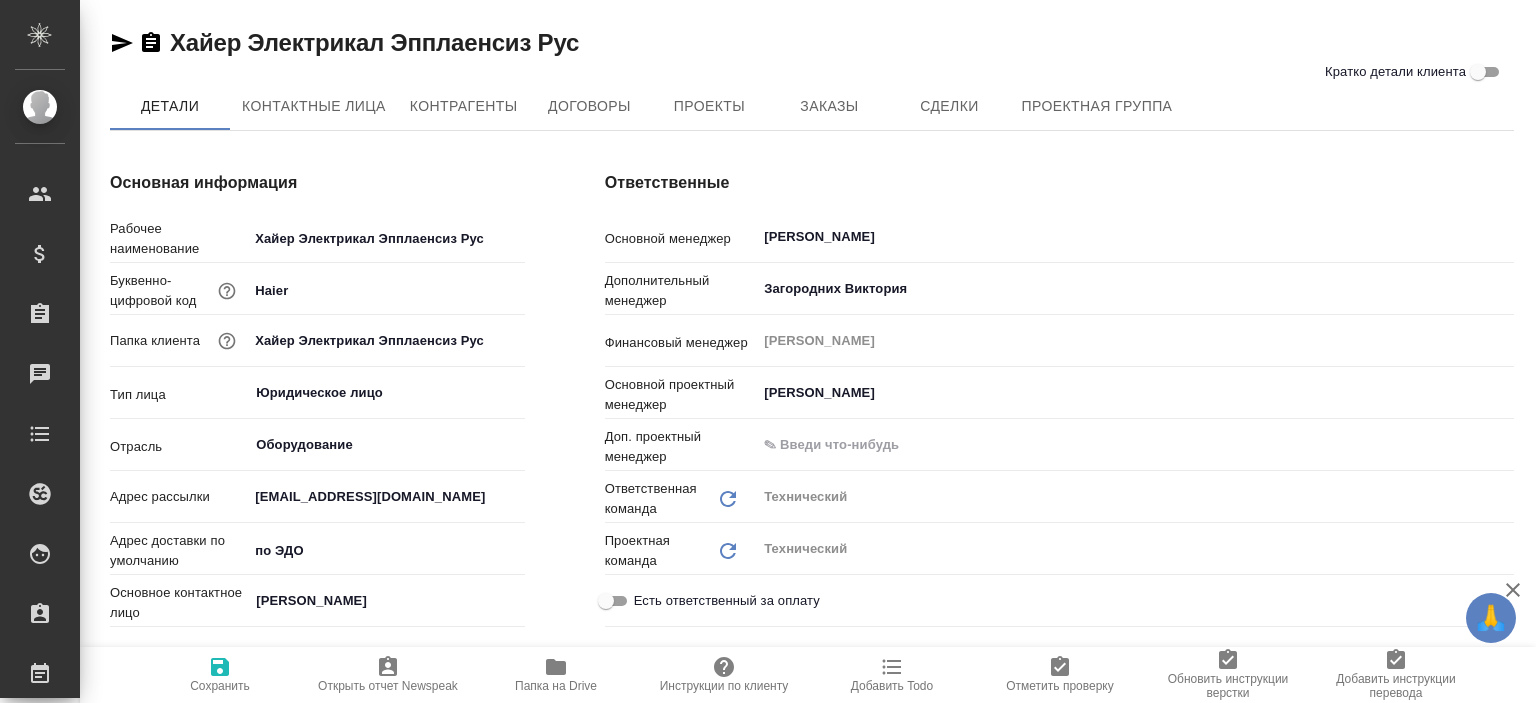 scroll, scrollTop: 0, scrollLeft: 0, axis: both 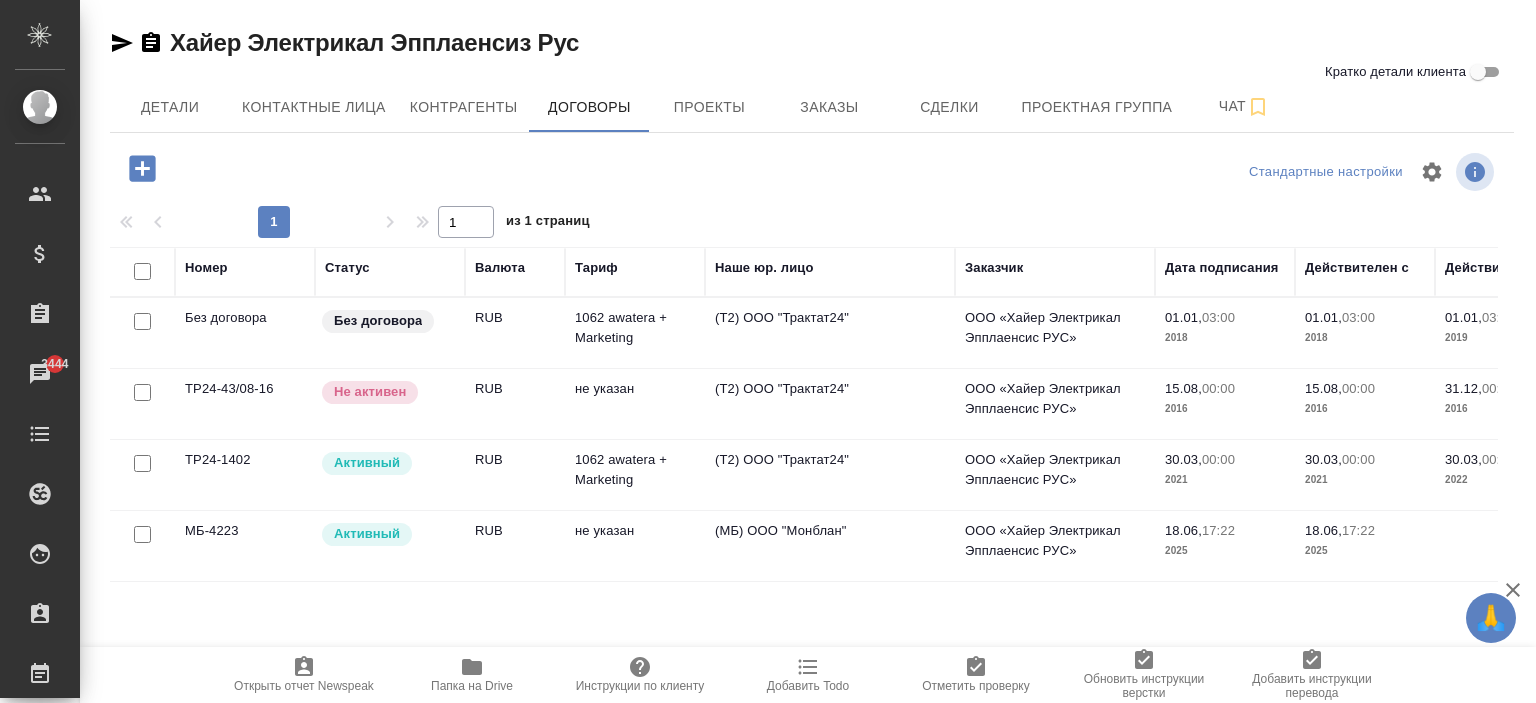 click on "не указан" at bounding box center [635, 333] 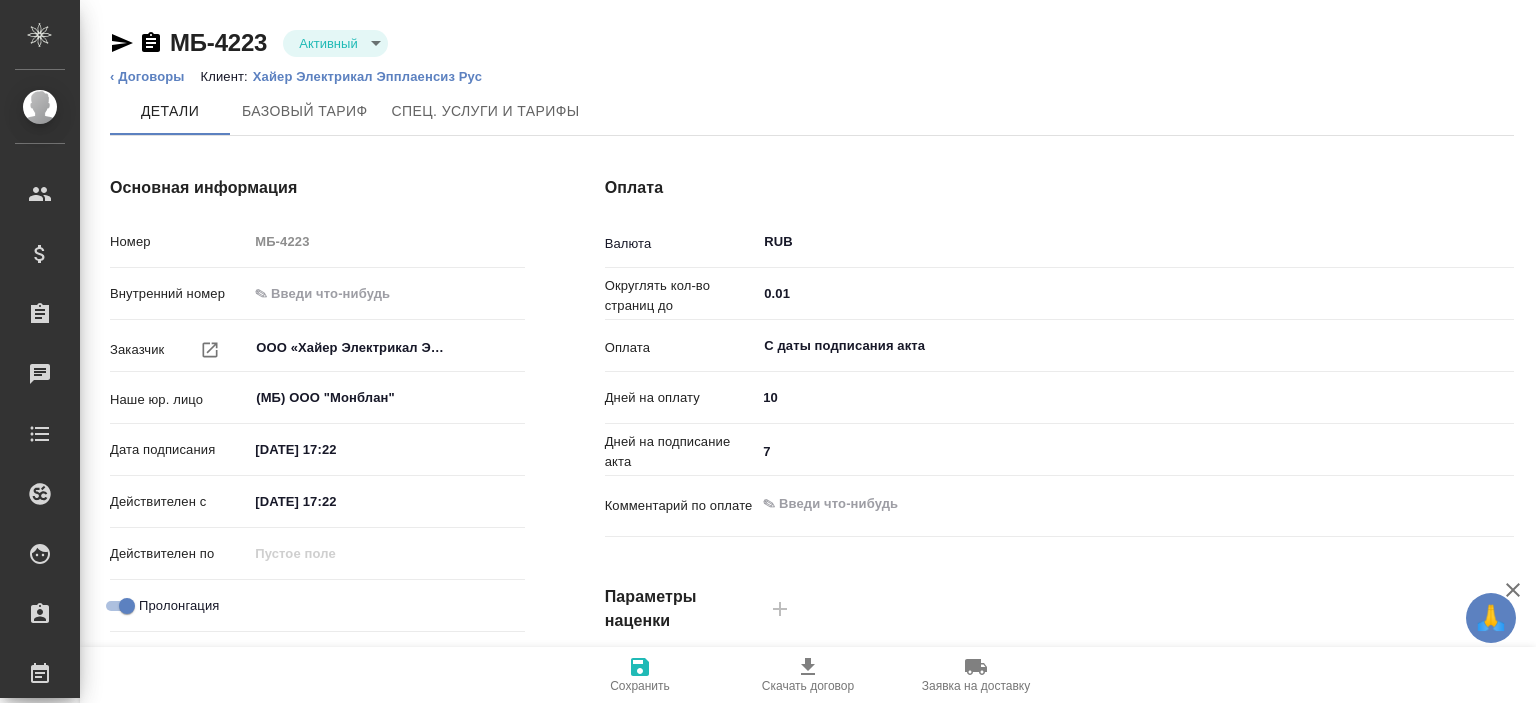 scroll, scrollTop: 0, scrollLeft: 0, axis: both 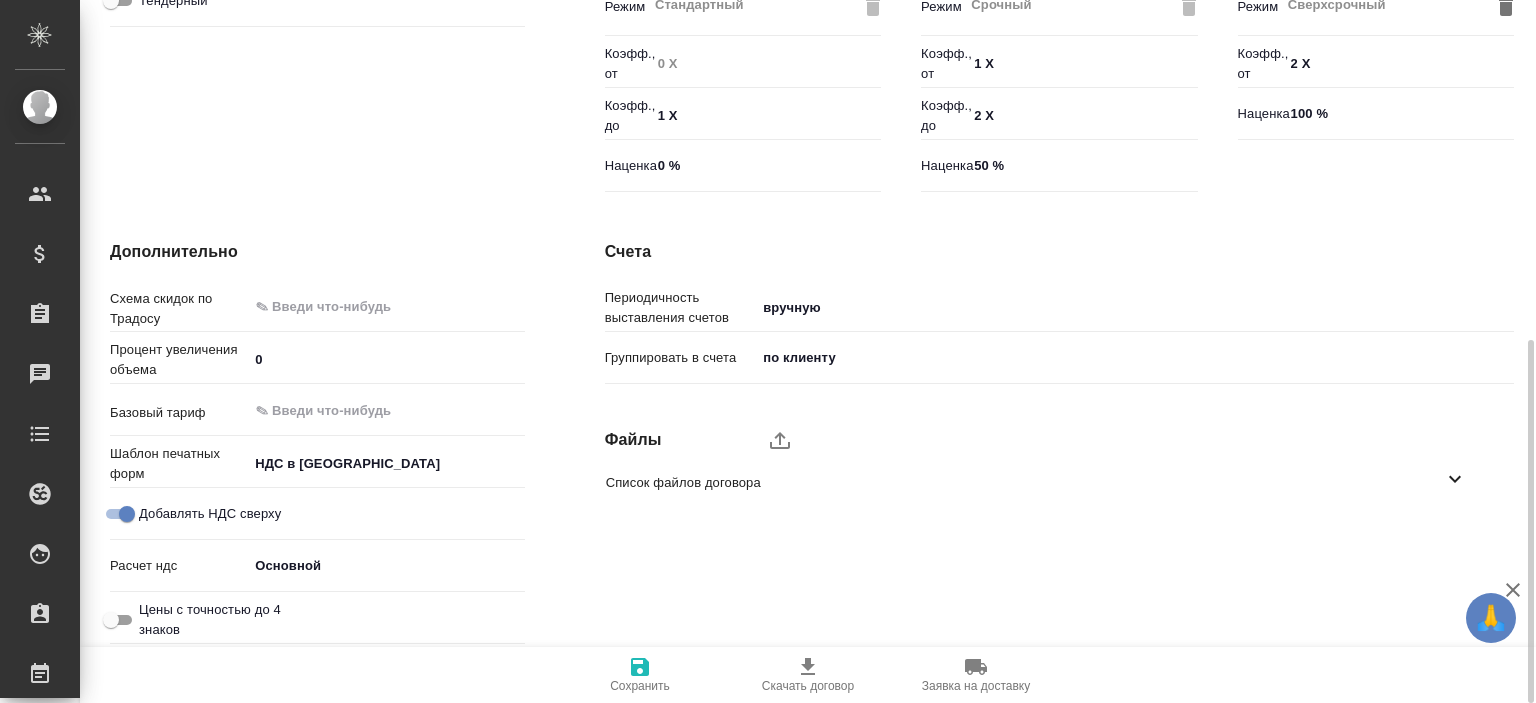 click on "Список файлов договора" at bounding box center (1024, 483) 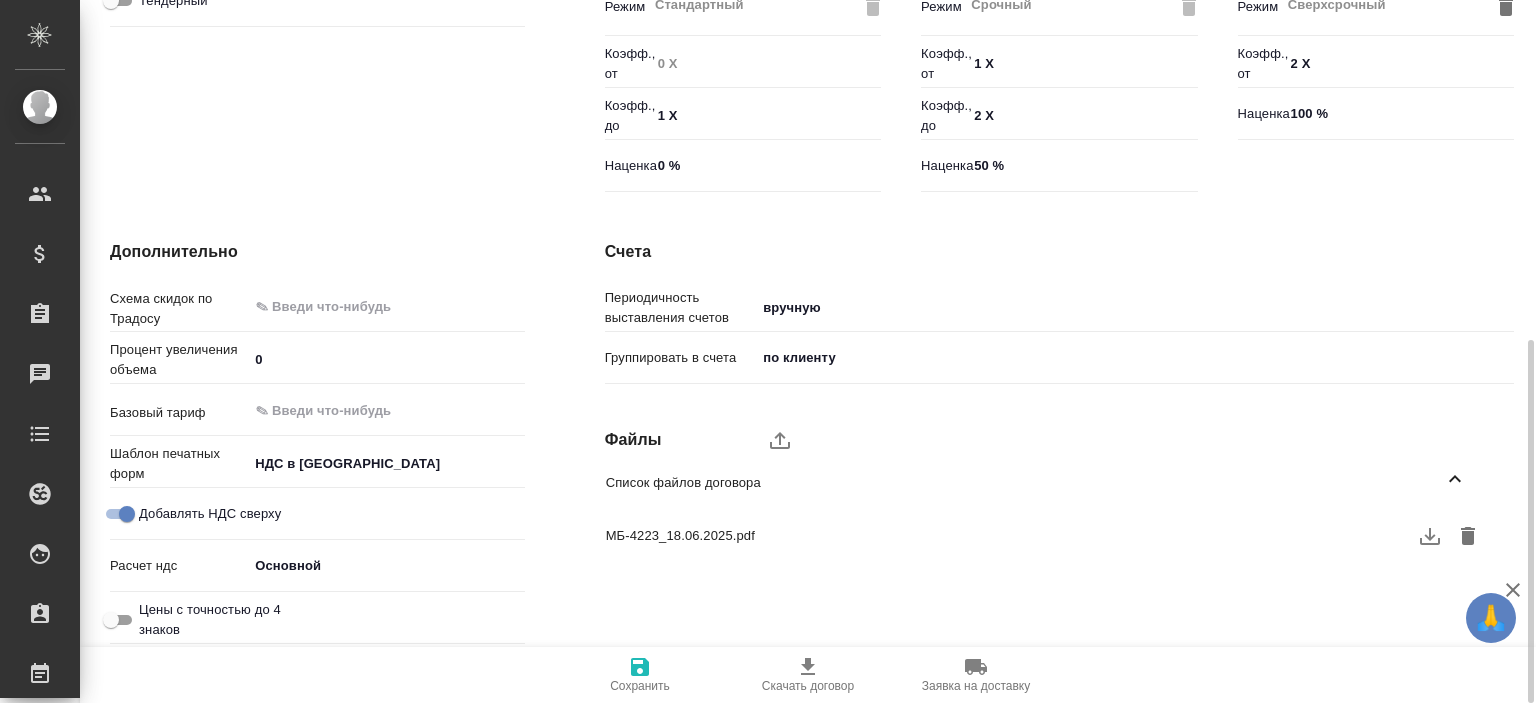 click 